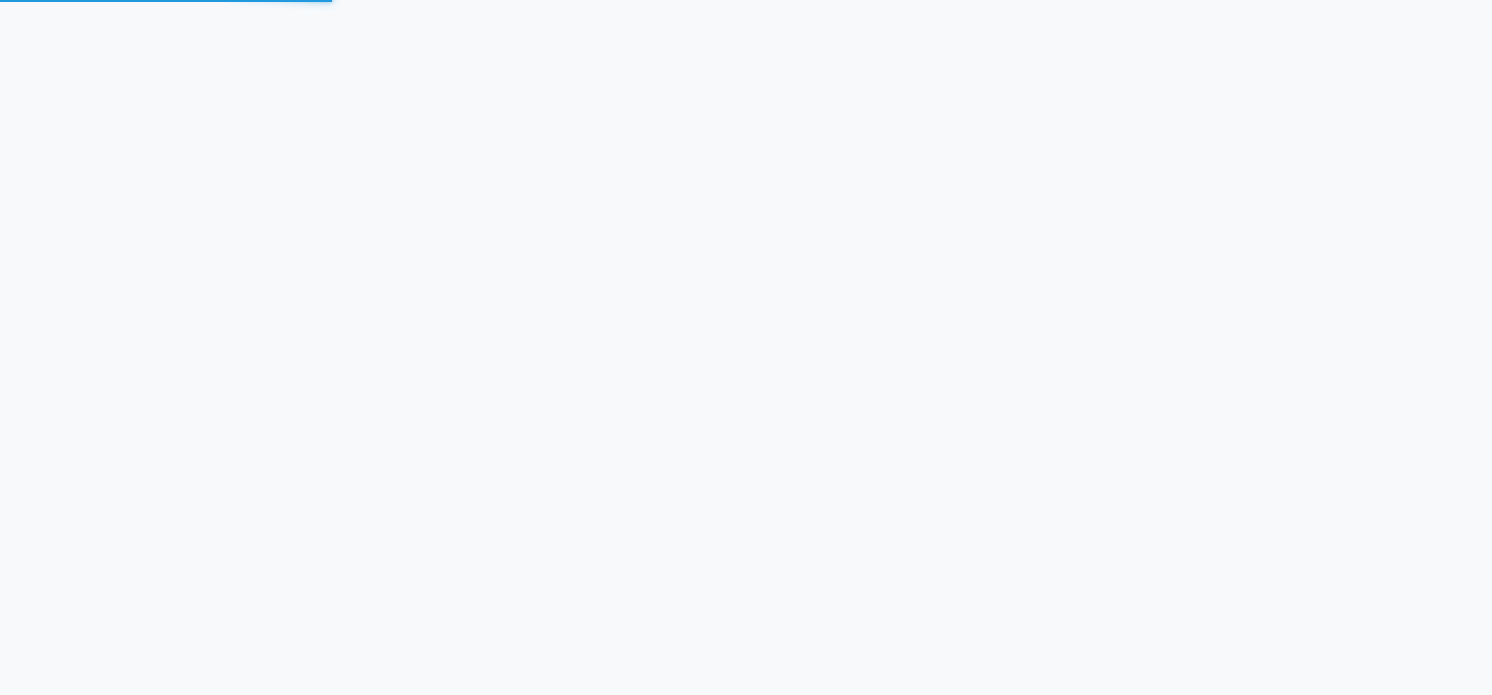 scroll, scrollTop: 0, scrollLeft: 0, axis: both 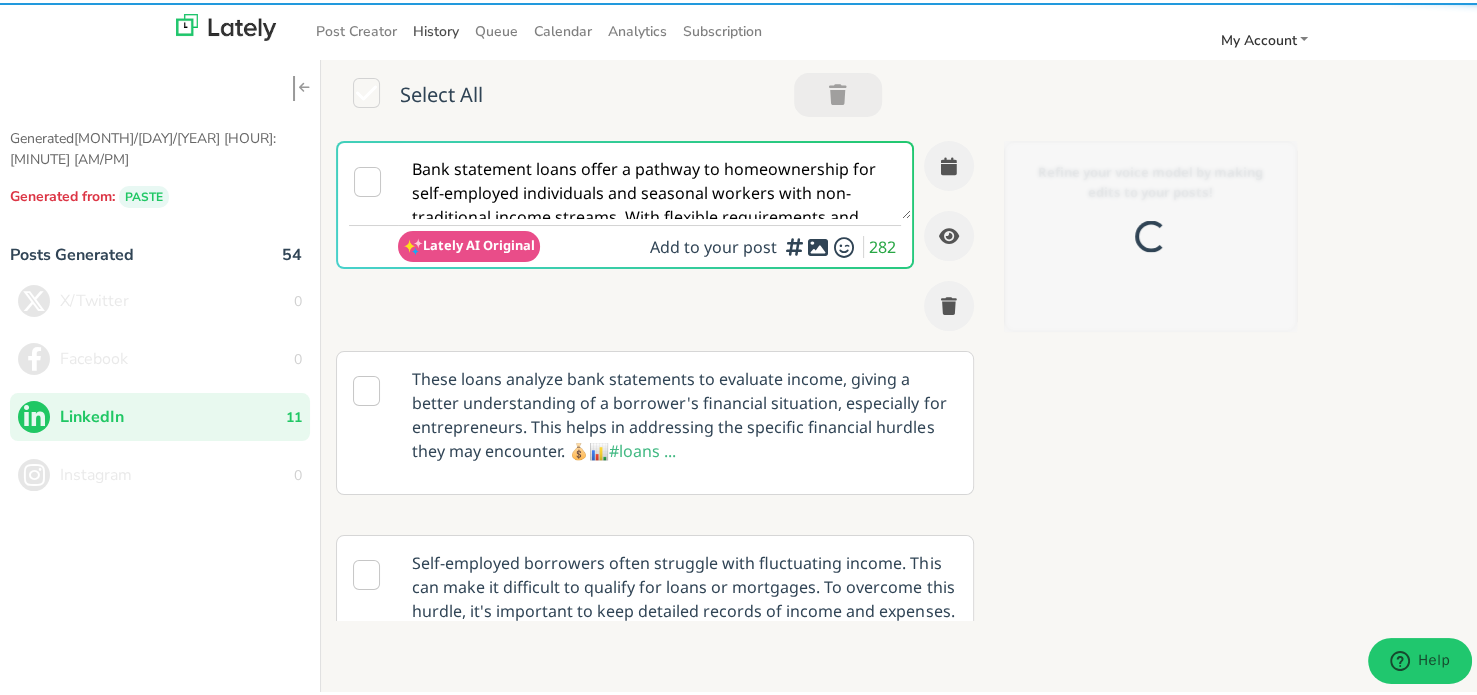click on "History" at bounding box center [436, 28] 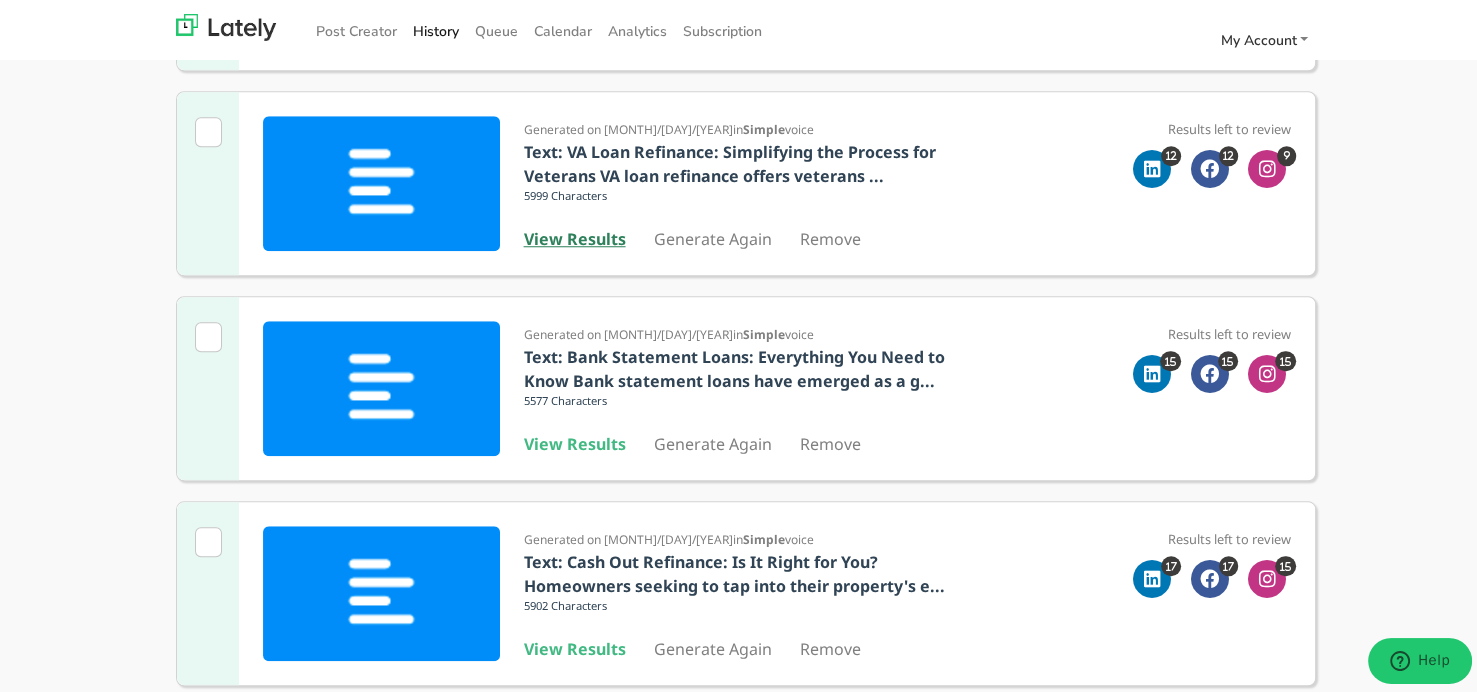 scroll, scrollTop: 1687, scrollLeft: 0, axis: vertical 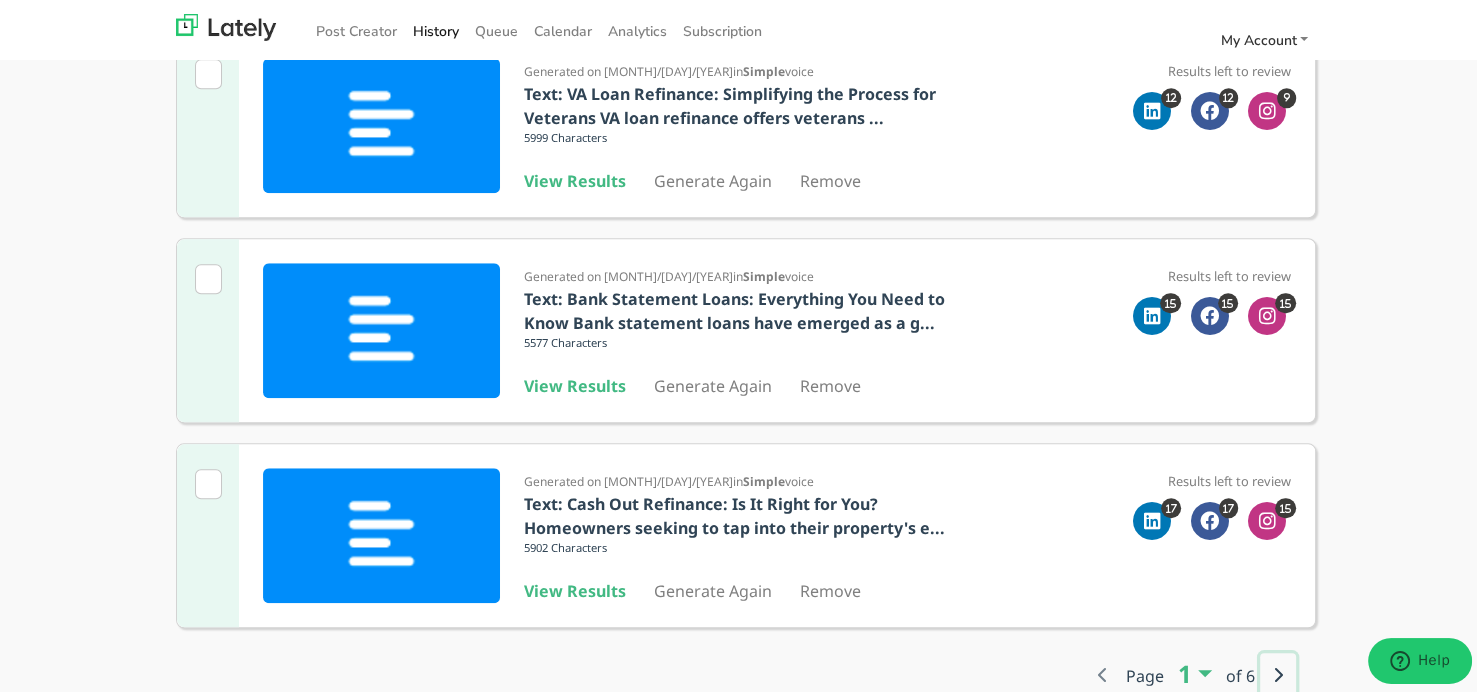 click at bounding box center [1278, 672] 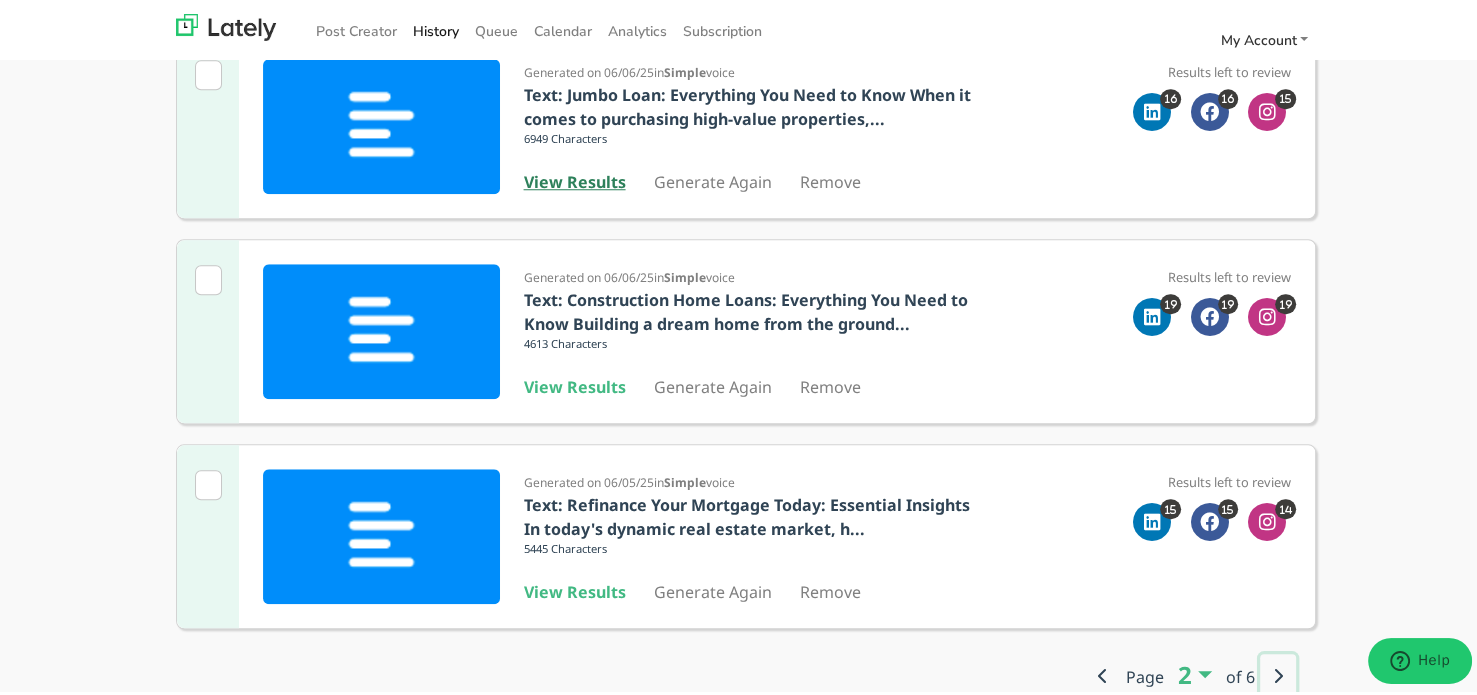 scroll, scrollTop: 1687, scrollLeft: 0, axis: vertical 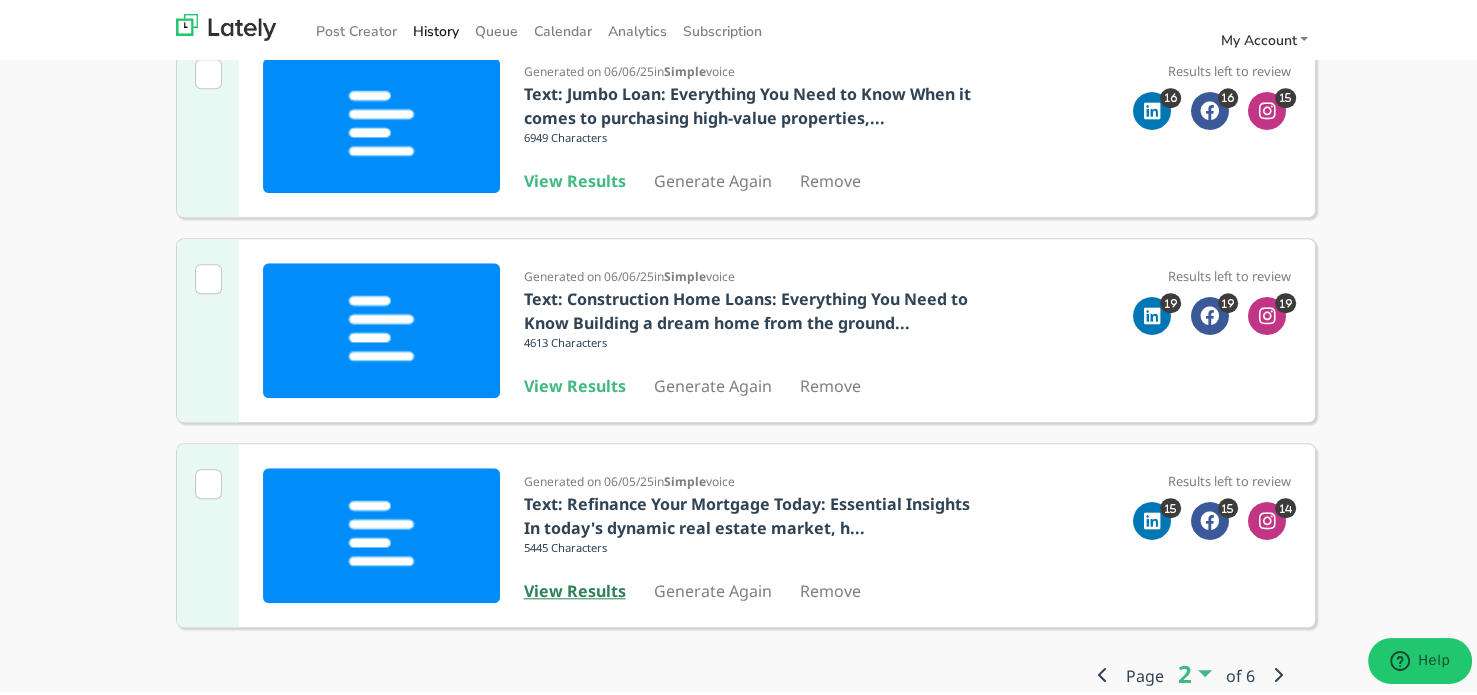 click on "View Results" at bounding box center (575, 588) 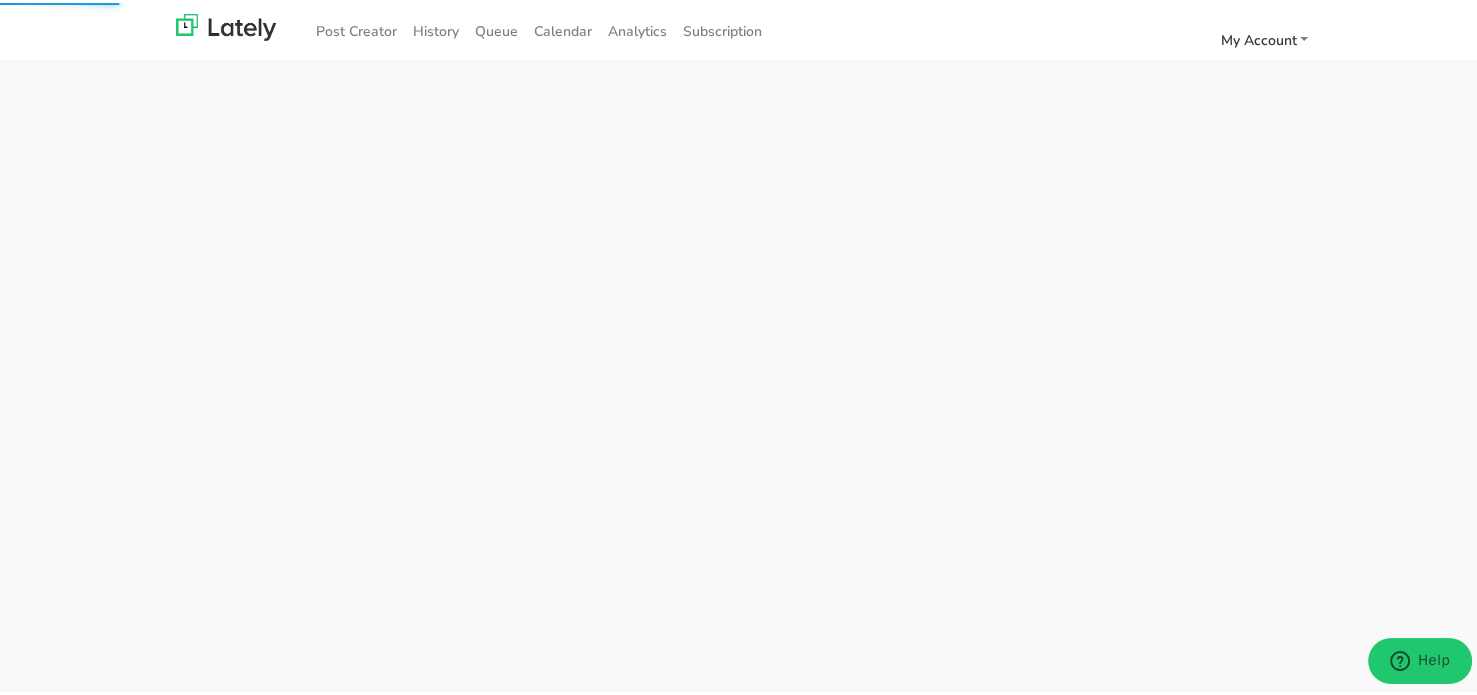 scroll, scrollTop: 0, scrollLeft: 0, axis: both 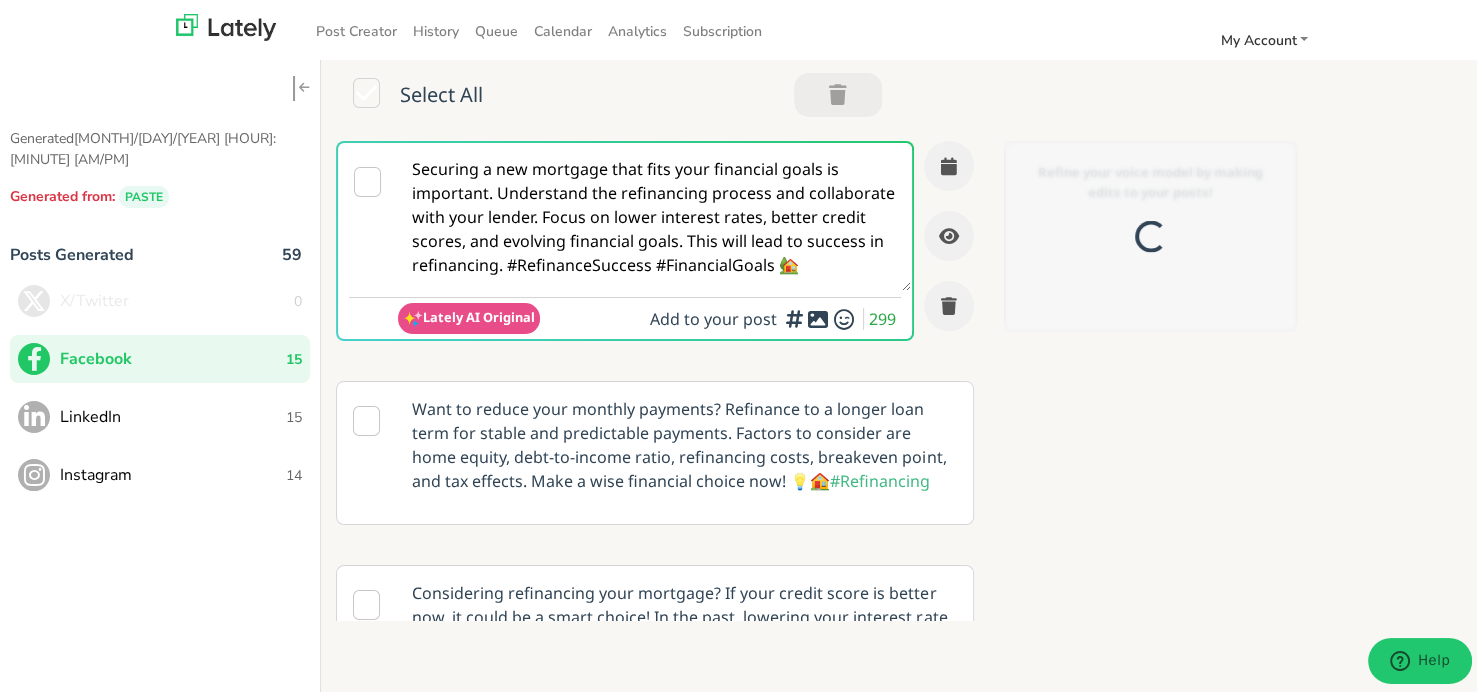 click on "Securing a new mortgage that fits your financial goals is important. Understand the refinancing process and collaborate with your lender. Focus on lower interest rates, better credit scores, and evolving financial goals. This will lead to success in refinancing. #RefinanceSuccess #FinancialGoals 🏡" at bounding box center (654, 214) 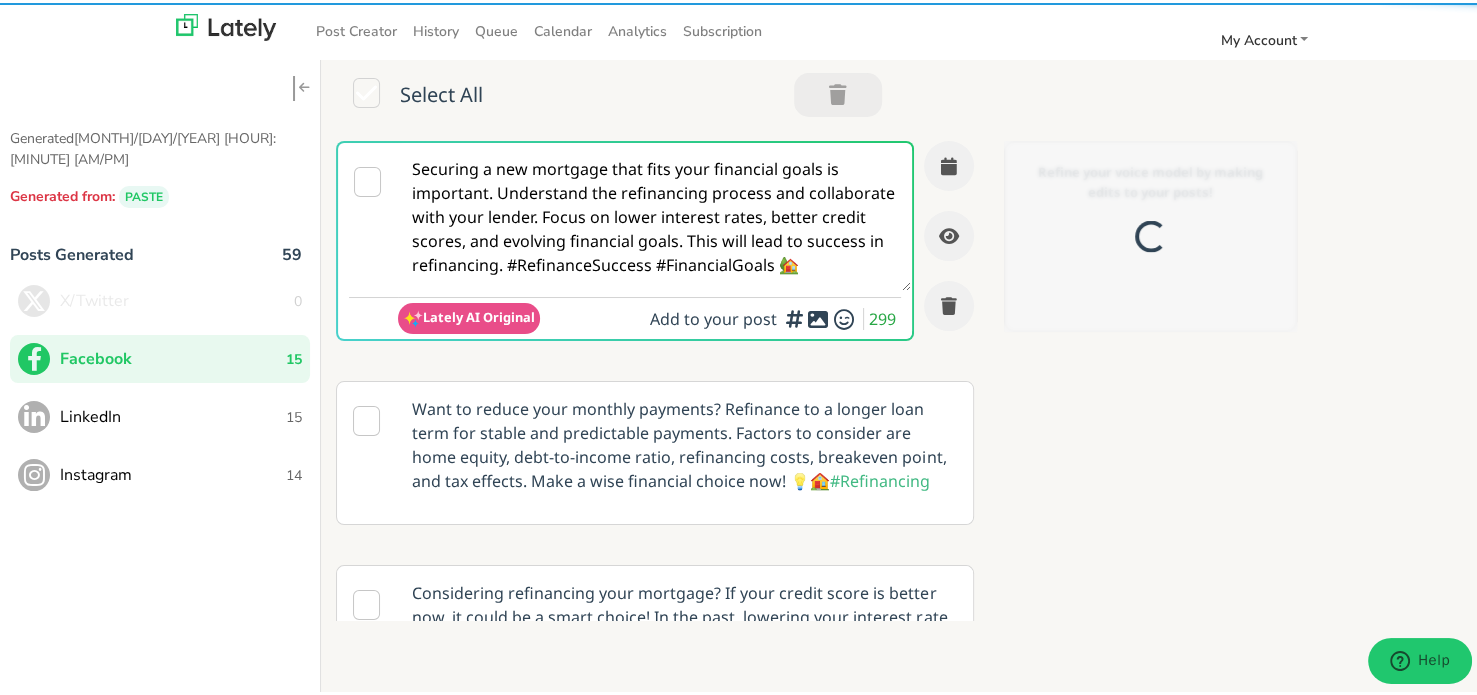 click on "Securing a new mortgage that fits your financial goals is important. Understand the refinancing process and collaborate with your lender. Focus on lower interest rates, better credit scores, and evolving financial goals. This will lead to success in refinancing. #RefinanceSuccess #FinancialGoals 🏡" at bounding box center [654, 214] 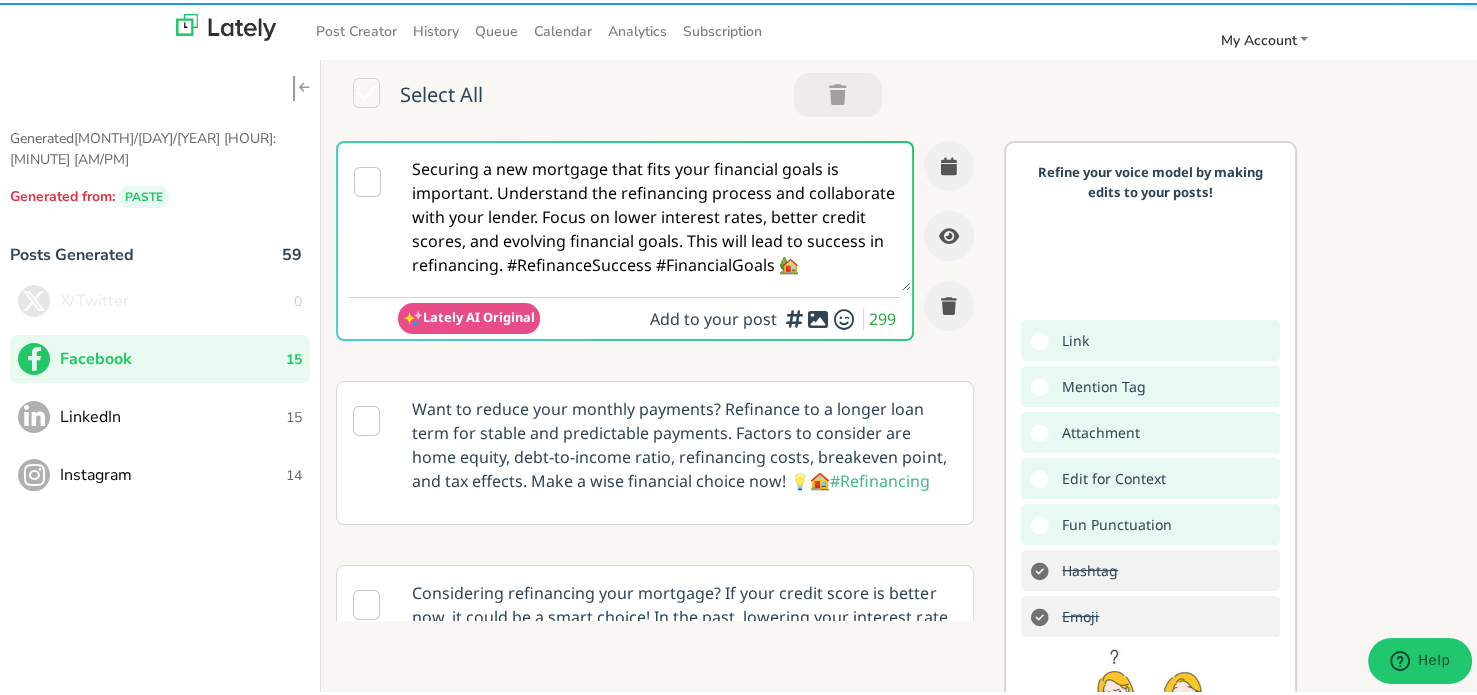 click on "Securing a new mortgage that fits your financial goals is important. Understand the refinancing process and collaborate with your lender. Focus on lower interest rates, better credit scores, and evolving financial goals. This will lead to success in refinancing. #RefinanceSuccess #FinancialGoals 🏡" at bounding box center (654, 214) 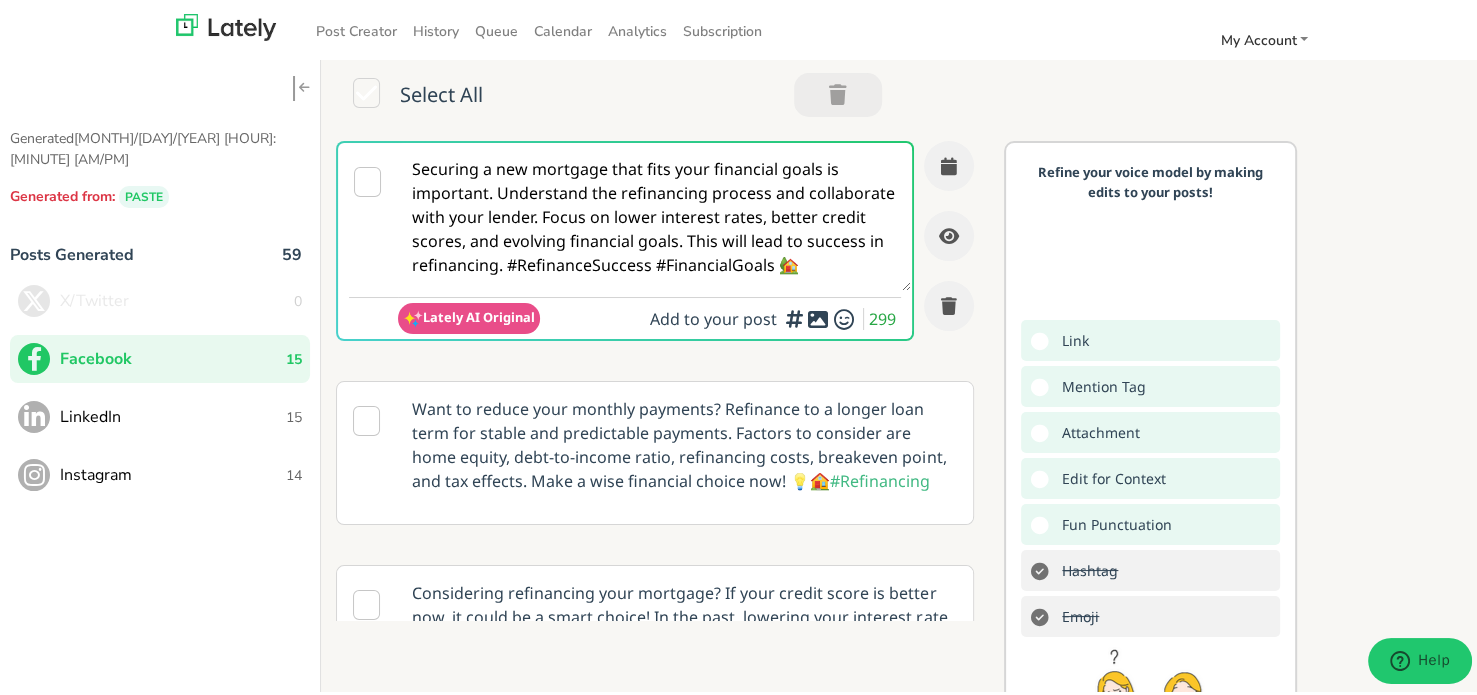 click on "Securing a new mortgage that fits your financial goals is important. Understand the refinancing process and collaborate with your lender. Focus on lower interest rates, better credit scores, and evolving financial goals. This will lead to success in refinancing. #RefinanceSuccess #FinancialGoals 🏡" at bounding box center (654, 214) 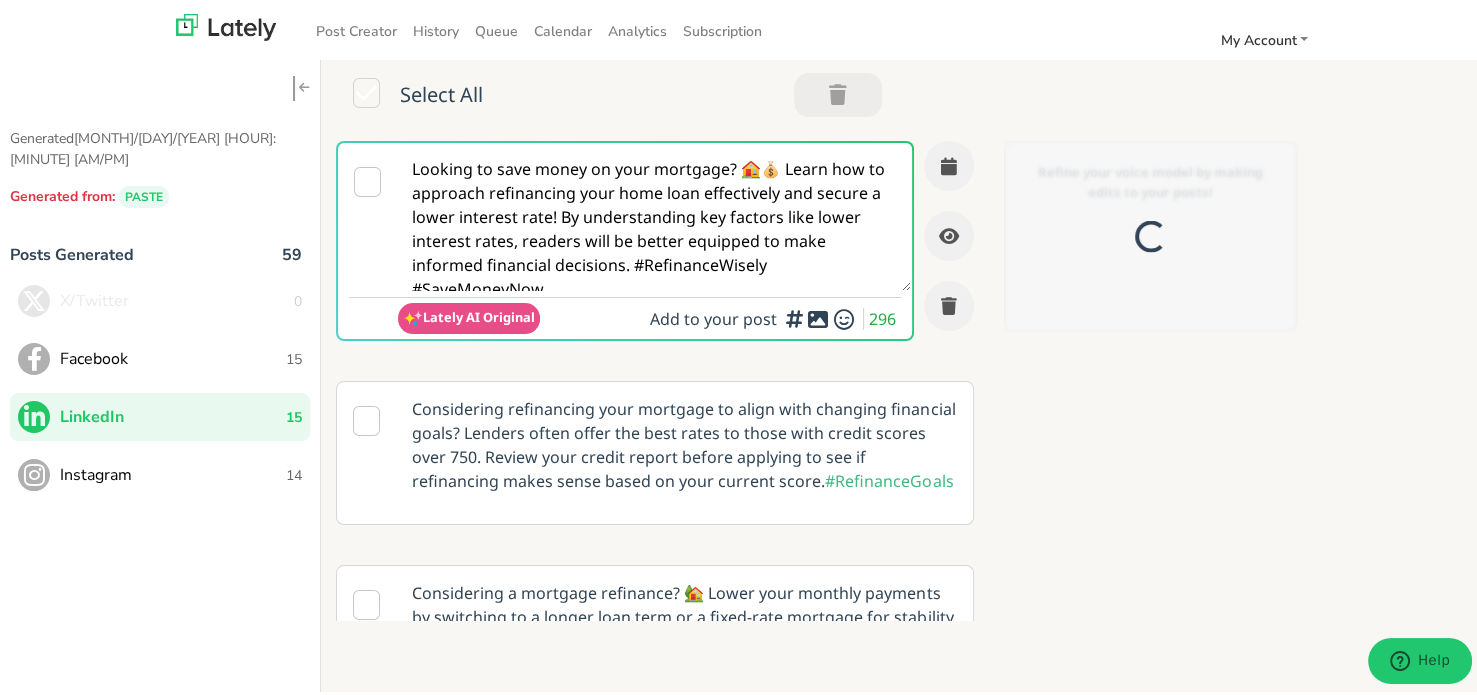 scroll, scrollTop: 0, scrollLeft: 0, axis: both 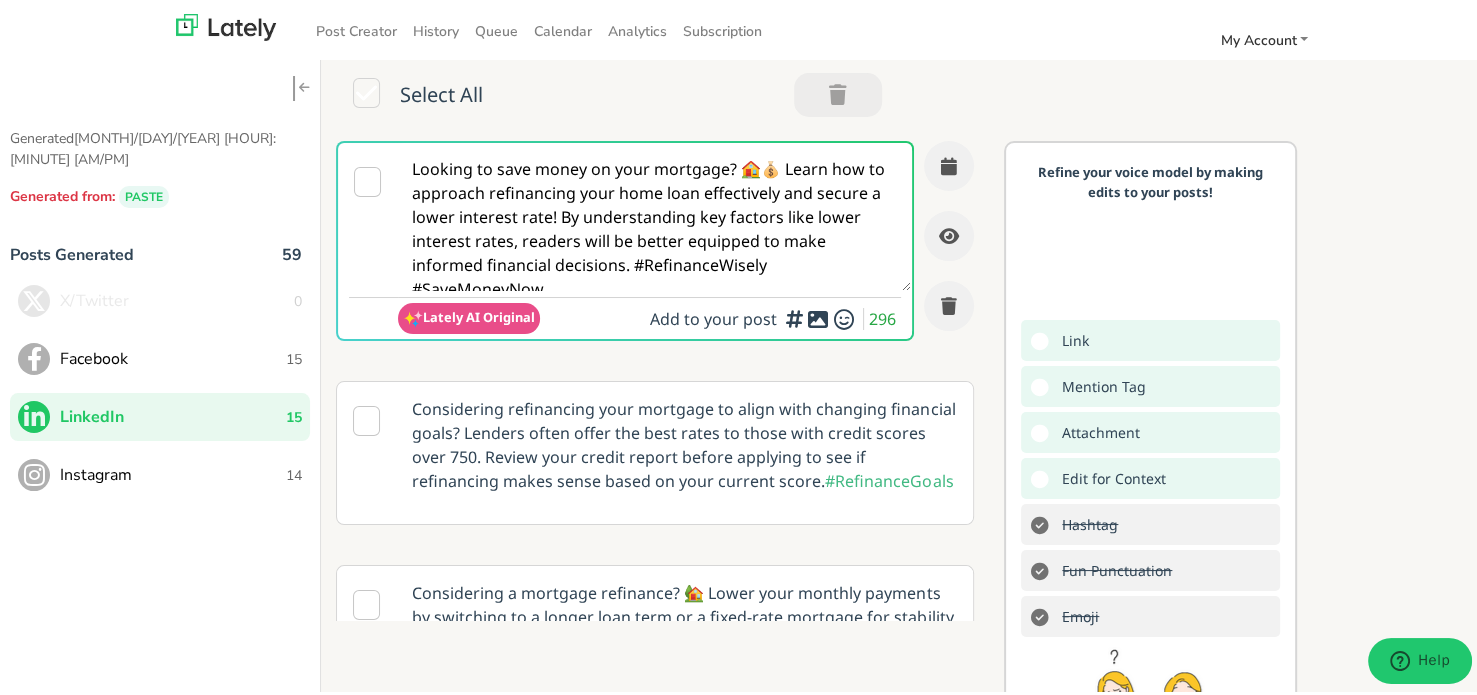 click on "Looking to save money on your mortgage? 🏠💰 Learn how to approach refinancing your home loan effectively and secure a lower interest rate! By understanding key factors like lower interest rates, readers will be better equipped to make informed financial decisions. #RefinanceWisely #SaveMoneyNow" at bounding box center [654, 214] 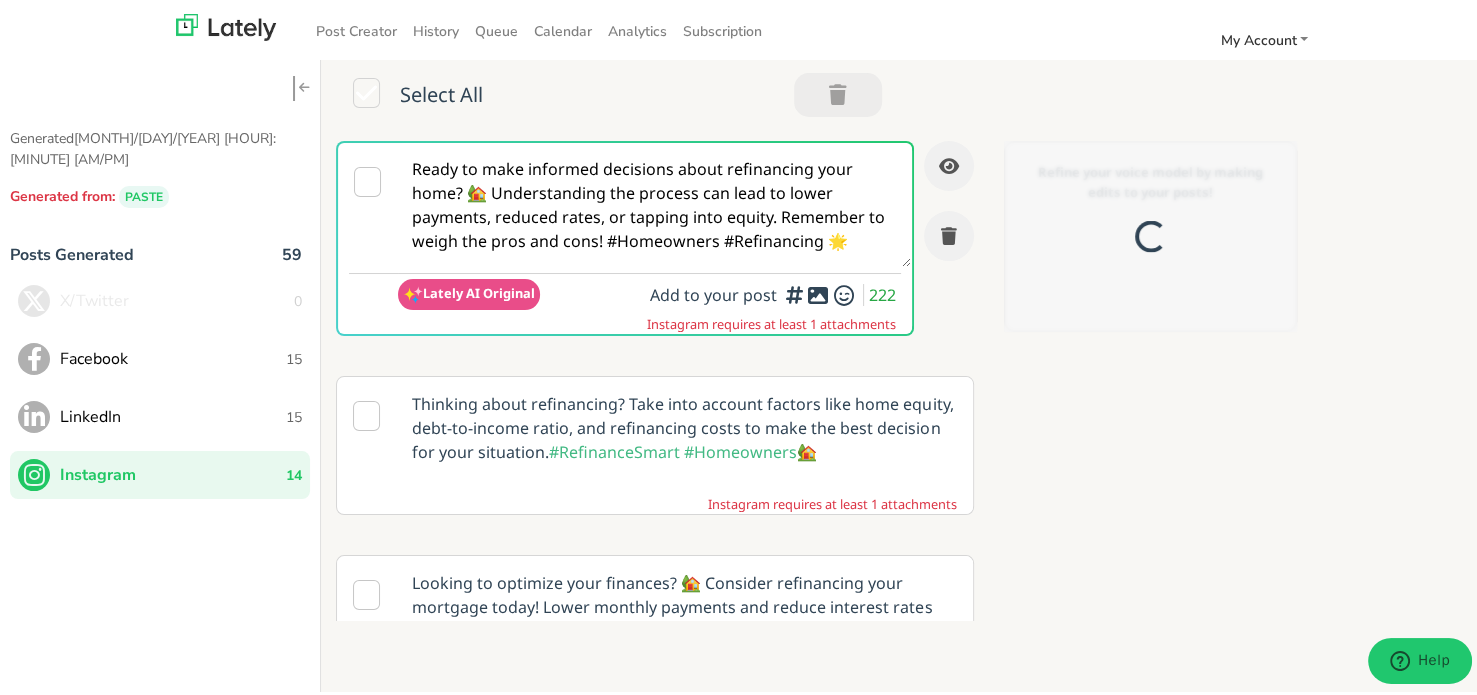 scroll, scrollTop: 0, scrollLeft: 0, axis: both 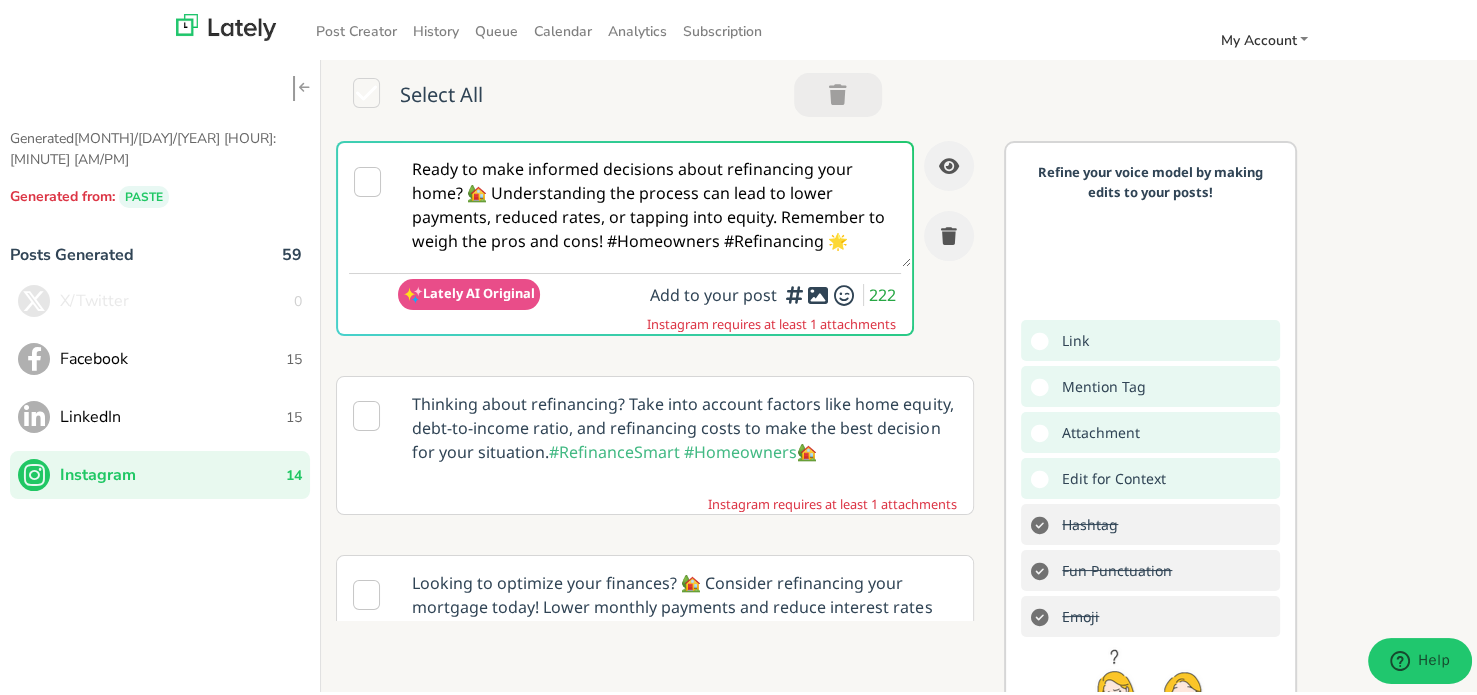 click on "Ready to make informed decisions about refinancing your home? 🏡 Understanding the process can lead to lower payments, reduced rates, or tapping into equity. Remember to weigh the pros and cons! #Homeowners #Refinancing 🌟" at bounding box center (654, 202) 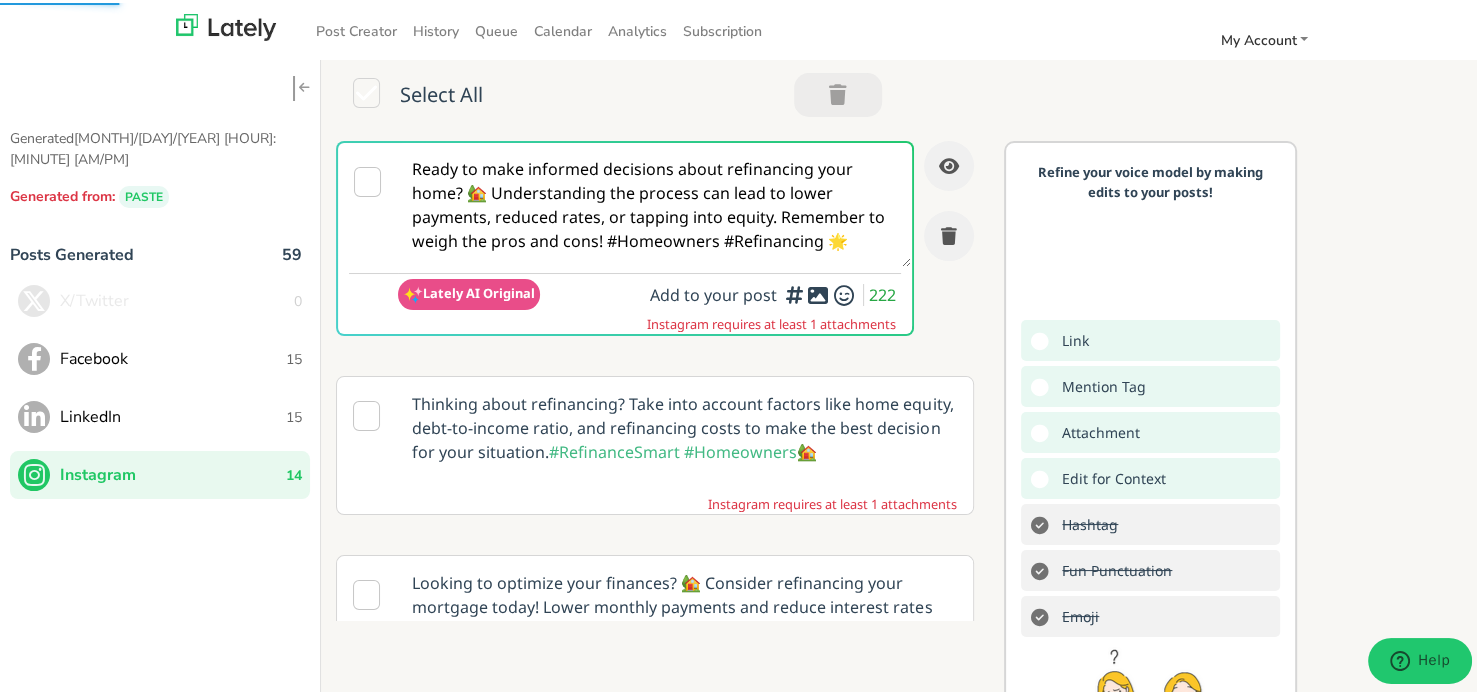 click on "Ready to make informed decisions about refinancing your home? 🏡 Understanding the process can lead to lower payments, reduced rates, or tapping into equity. Remember to weigh the pros and cons! #Homeowners #Refinancing 🌟" at bounding box center (654, 202) 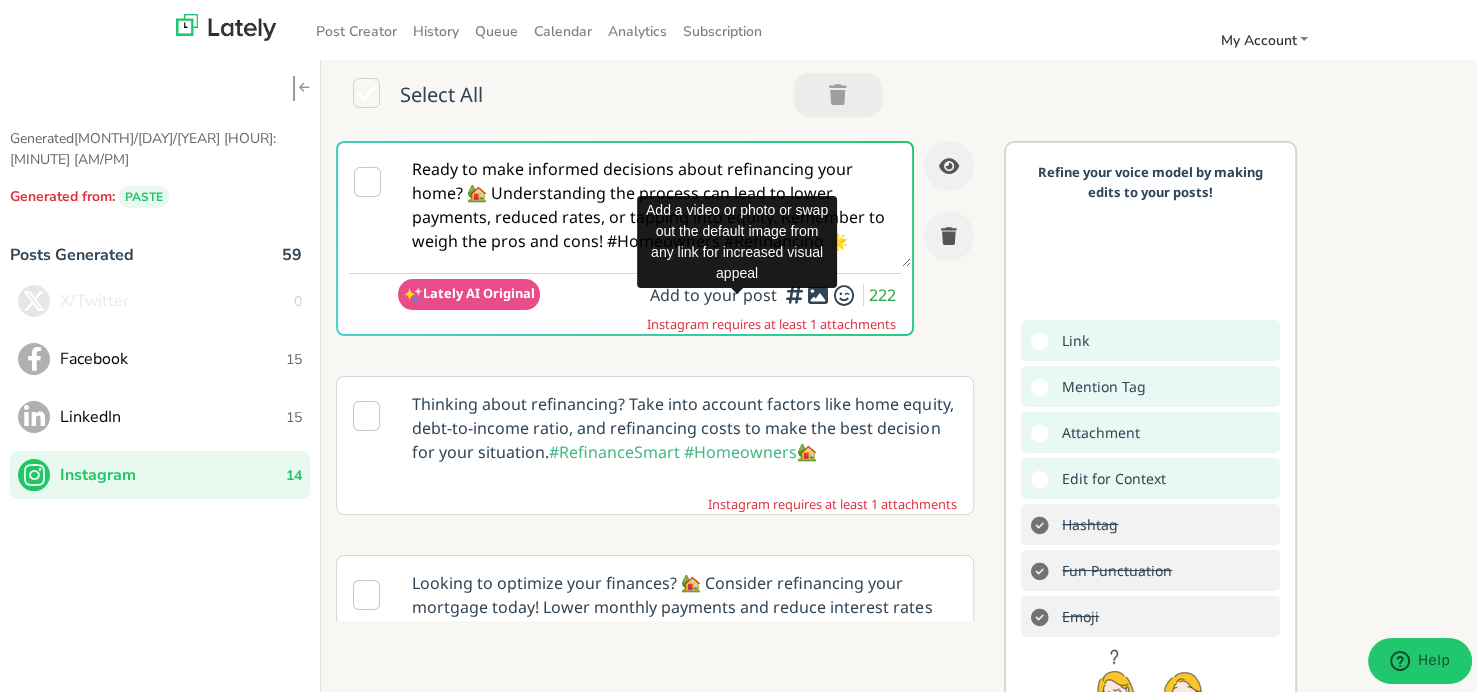 click at bounding box center (818, 292) 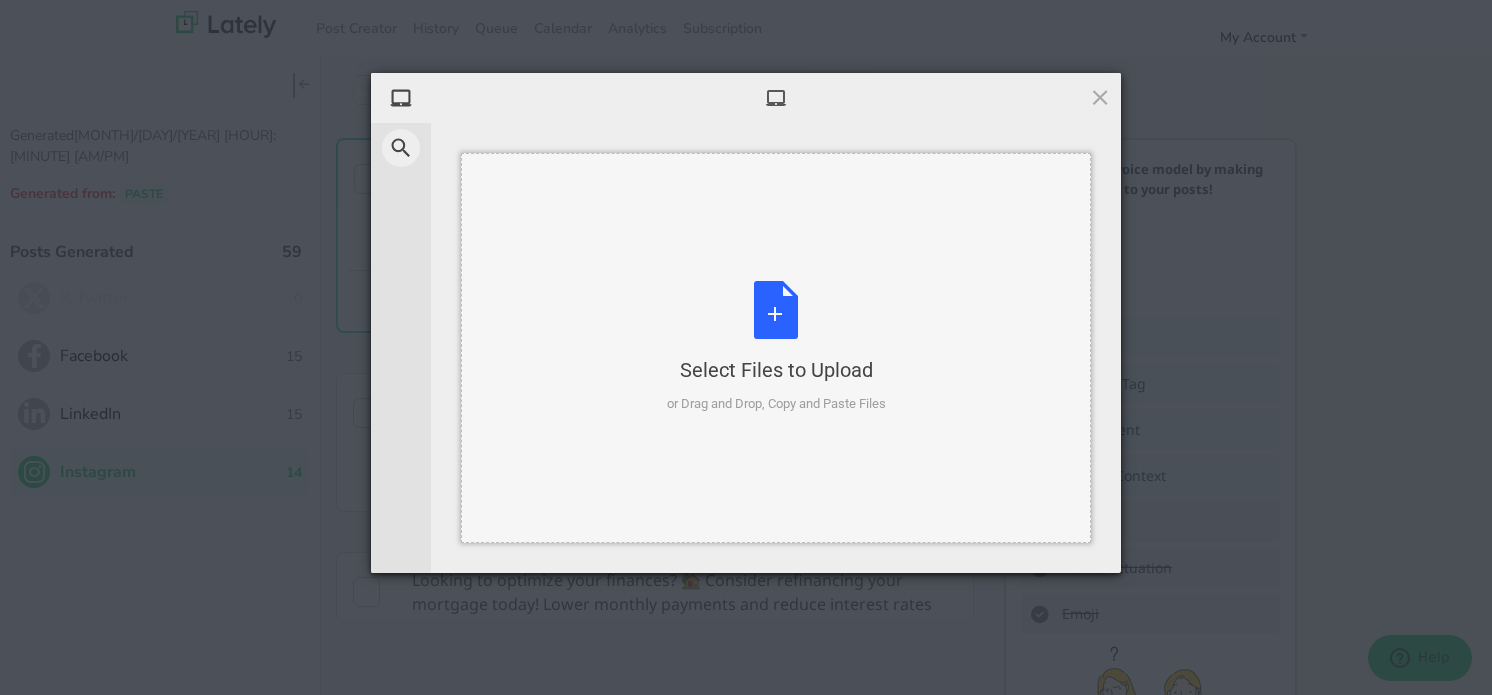 click on "Select Files to Upload
or Drag and Drop, Copy and Paste Files" at bounding box center [776, 347] 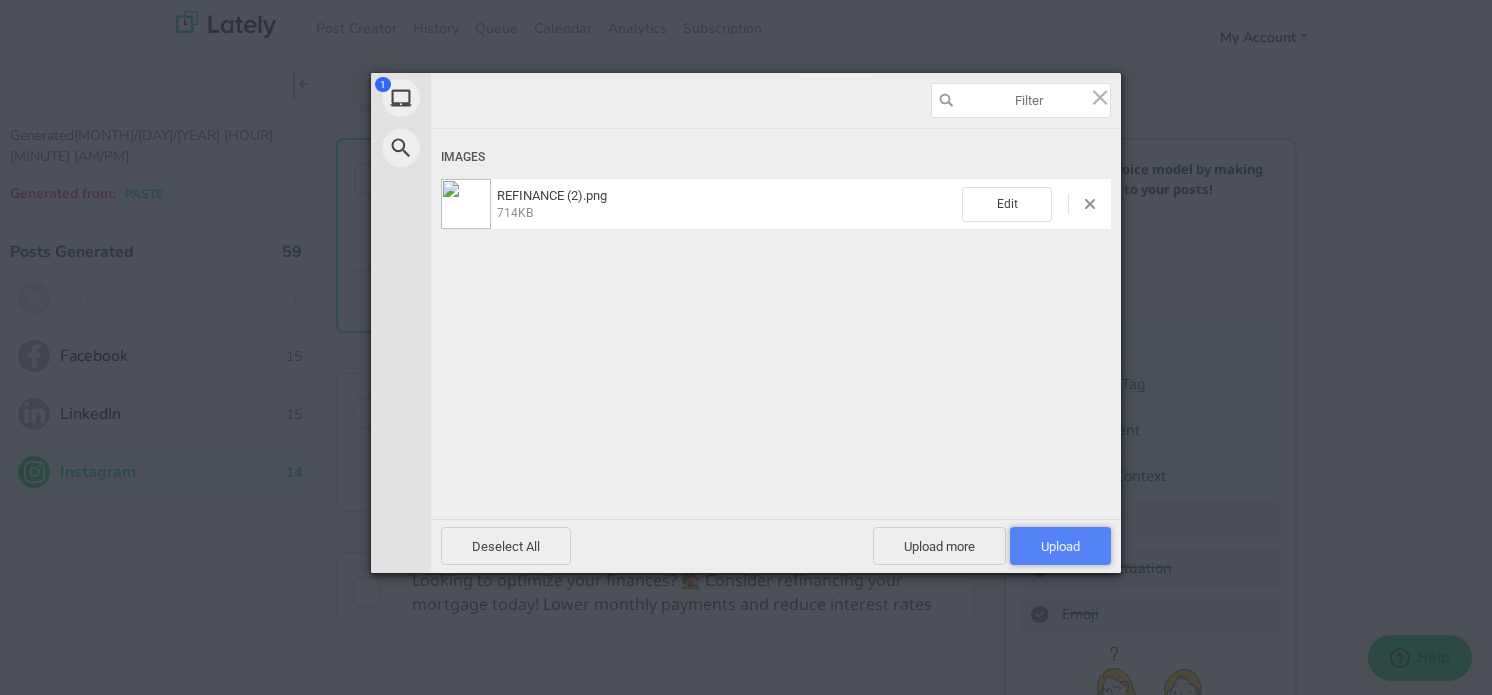 click on "Upload
1" at bounding box center [1060, 546] 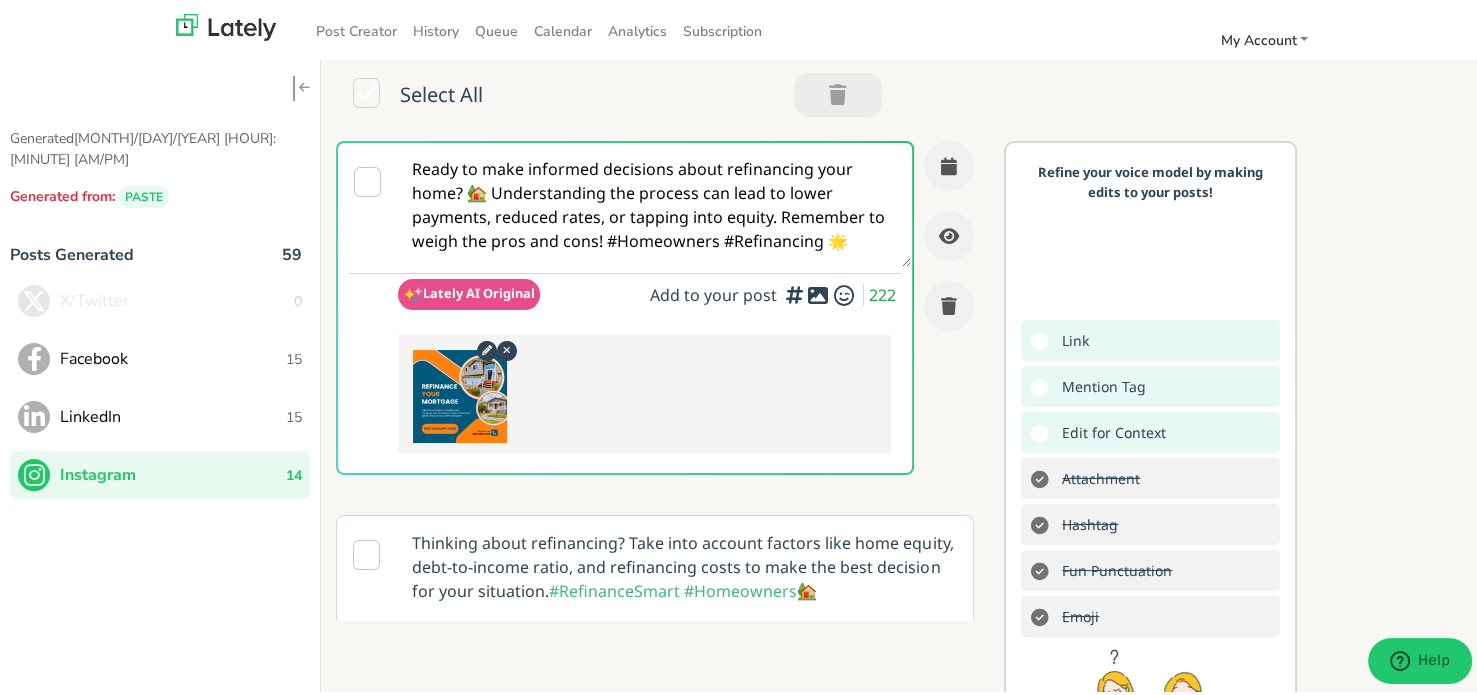 click on "Ready to make informed decisions about refinancing your home? 🏡 Understanding the process can lead to lower payments, reduced rates, or tapping into equity. Remember to weigh the pros and cons! #Homeowners #Refinancing 🌟" at bounding box center (654, 202) 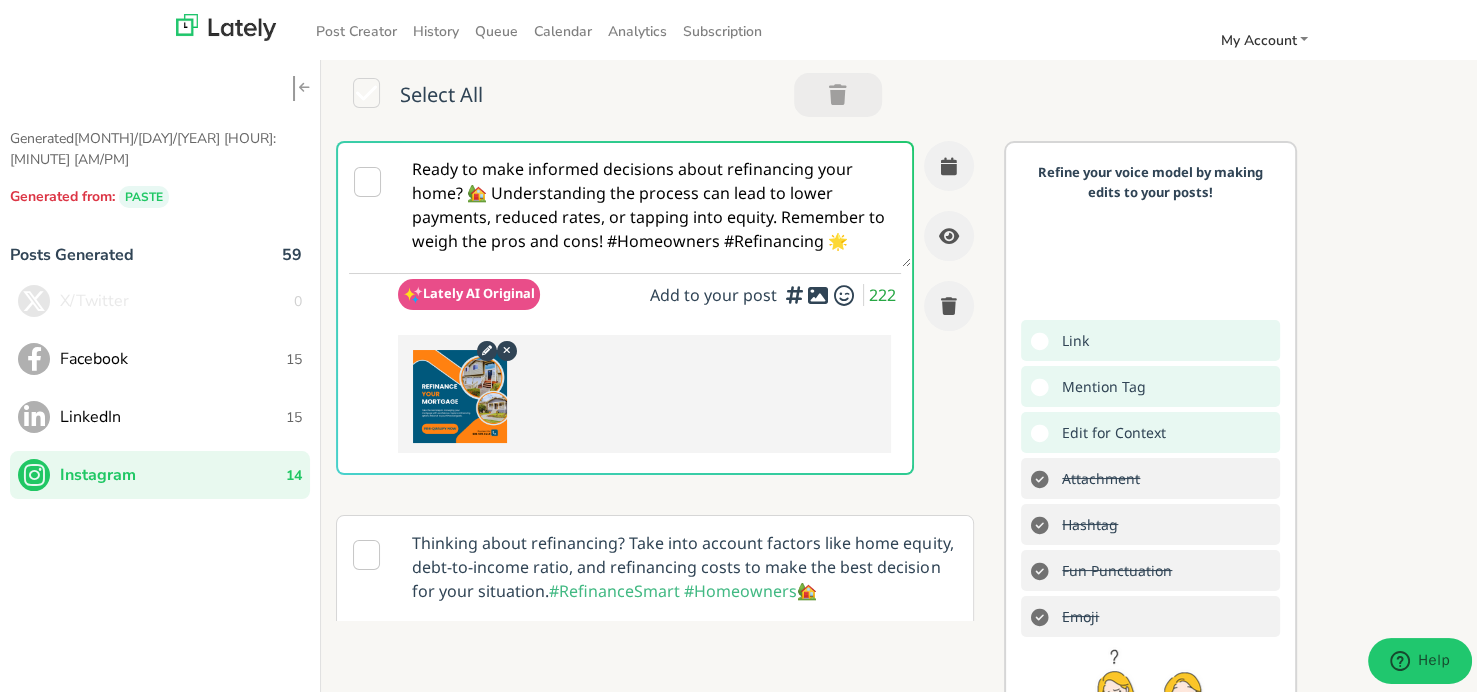 paste on "REFINANCE LOAN" 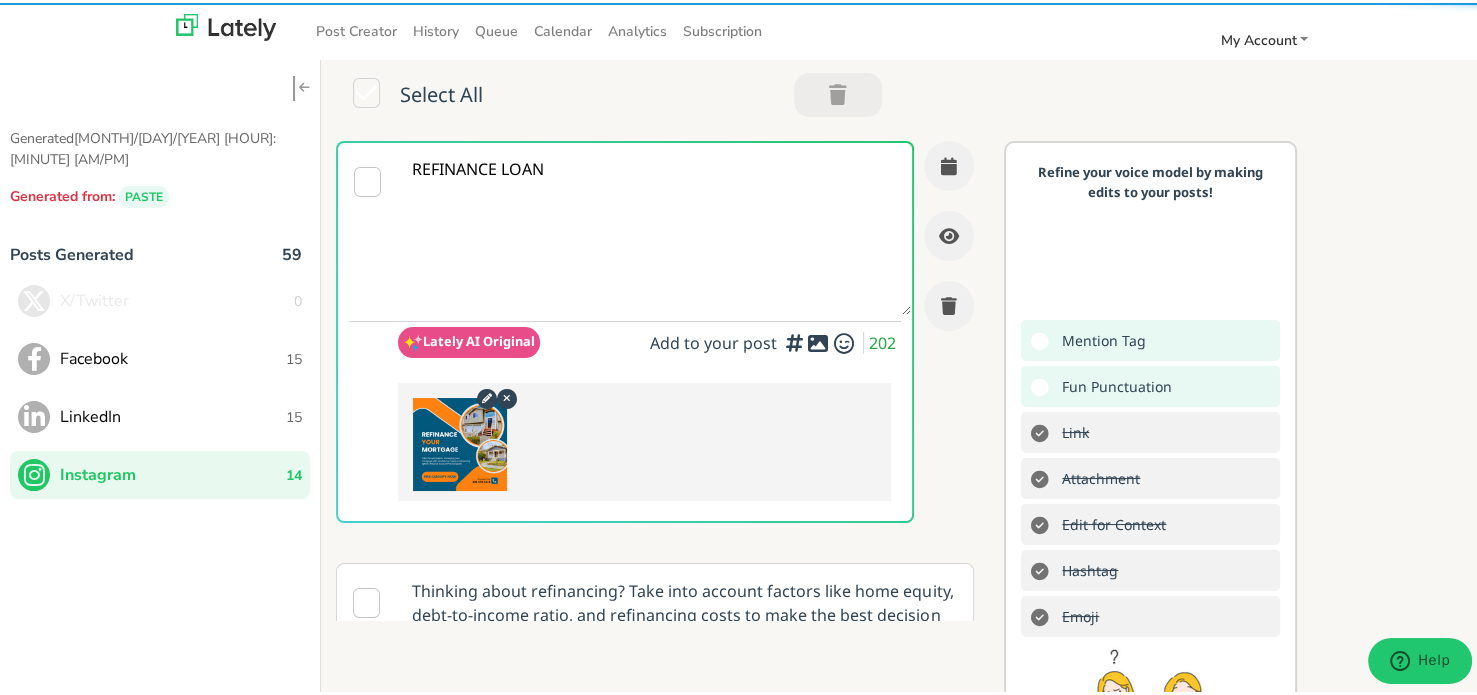 click on "REFINANCE LOAN" at bounding box center [654, 226] 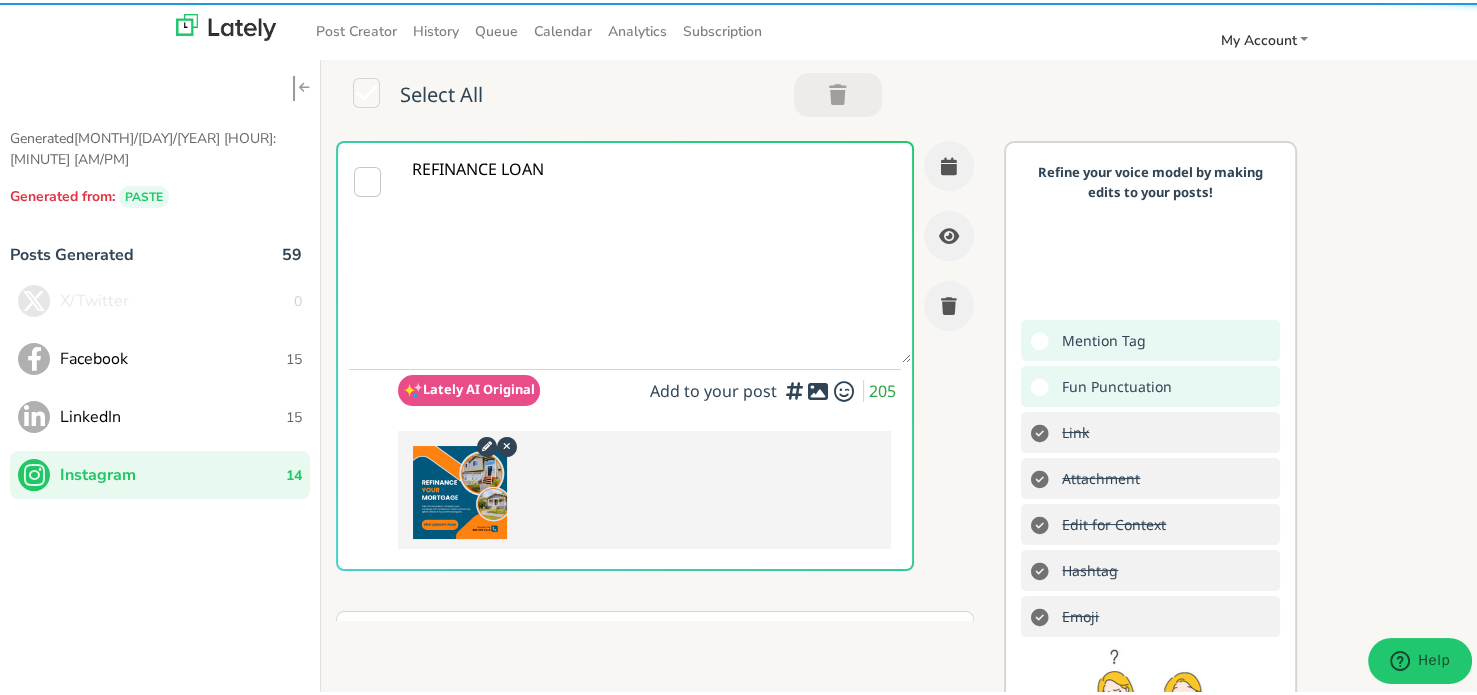 click on "REFINANCE LOAN" at bounding box center (654, 250) 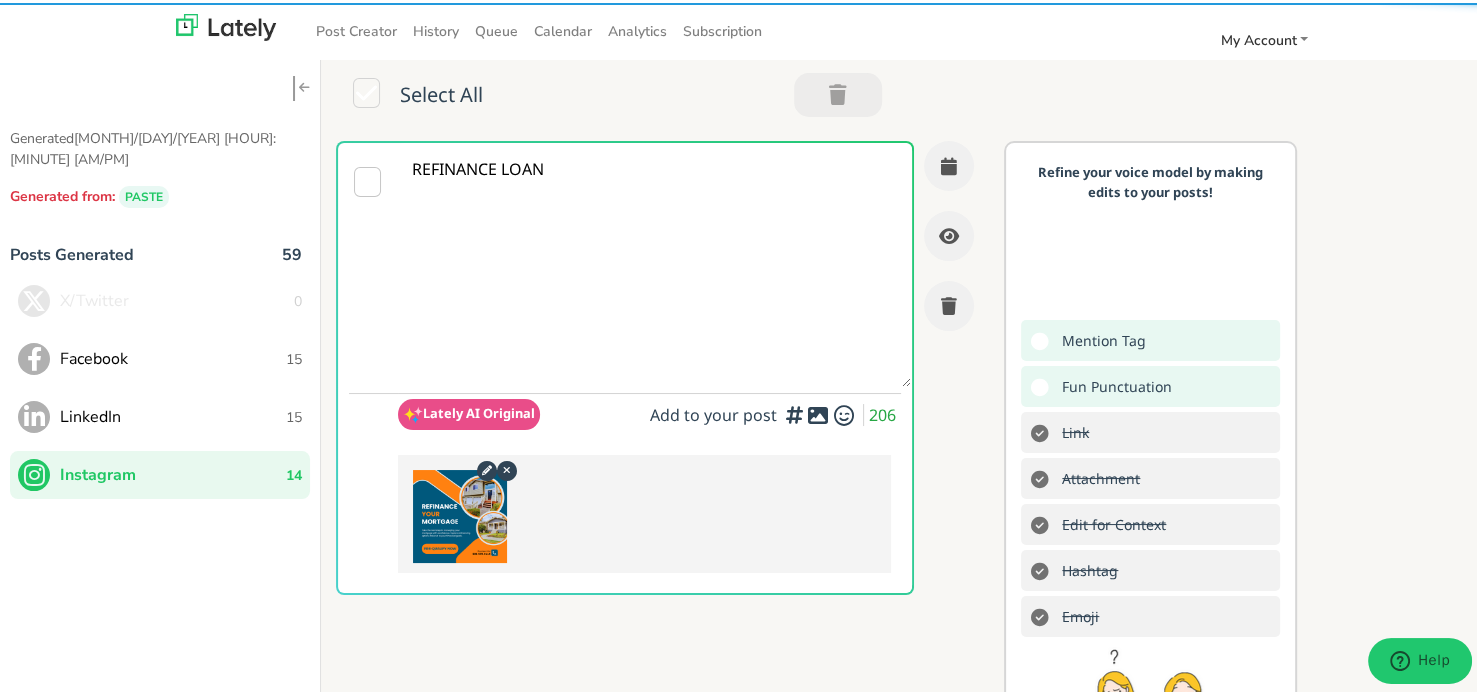 click on "REFINANCE LOAN" at bounding box center (654, 262) 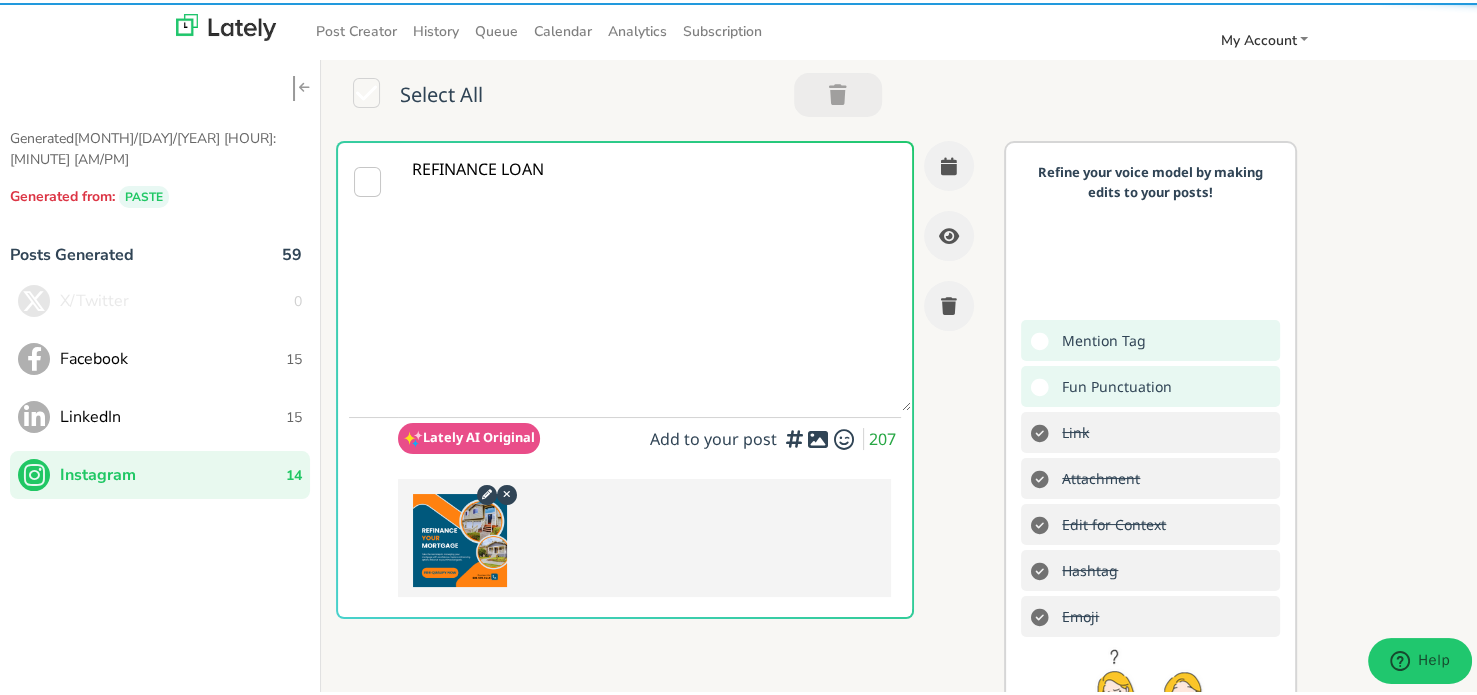 click on "REFINANCE LOAN" at bounding box center (654, 274) 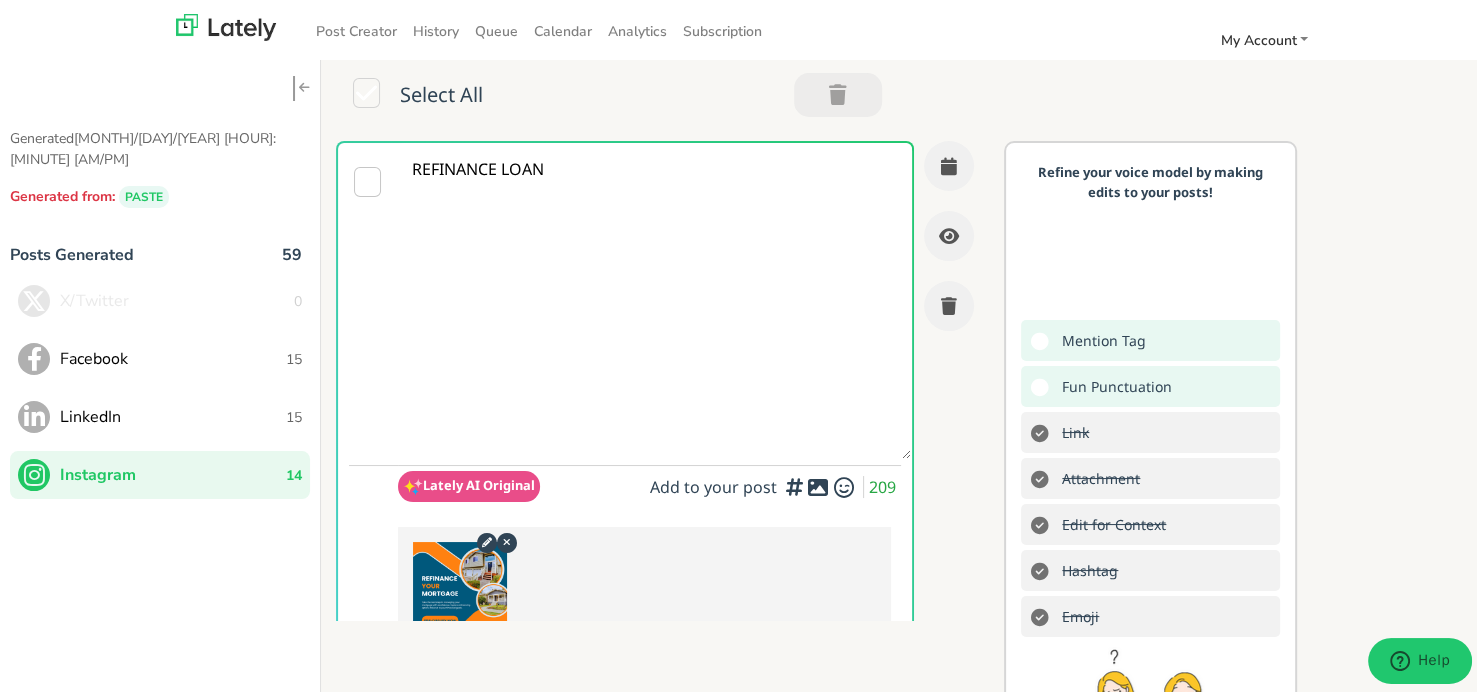 paste on "Follow Us On Our Social Media Platforms!
Facebook: https://www.facebook.com/clearratemortgage
LinkedIn: https://www.linkedin.com/company/clear-rate-mortgage/posts/?feedView=all
Instagram: https://www.instagram.com/clear.rate.mortgage/" 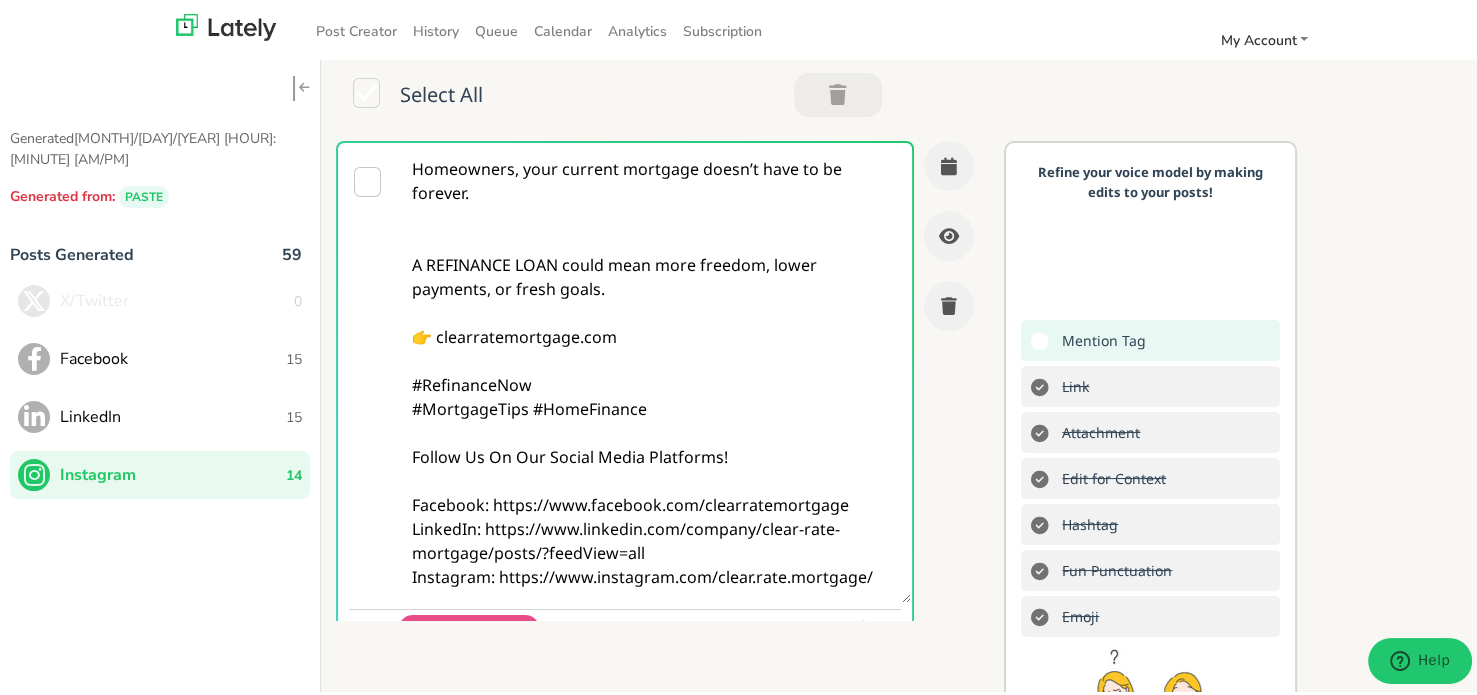 type on "Homeowners, your current mortgage doesn’t have to be forever.
A REFINANCE LOAN could mean more freedom, lower payments, or fresh goals.
👉 clearratemortgage.com
#RefinanceNow
#MortgageTips #HomeFinance
Follow Us On Our Social Media Platforms!
Facebook: https://www.facebook.com/clearratemortgage
LinkedIn: https://www.linkedin.com/company/clear-rate-mortgage/posts/?feedView=all
Instagram: https://www.instagram.com/clear.rate.mortgage/" 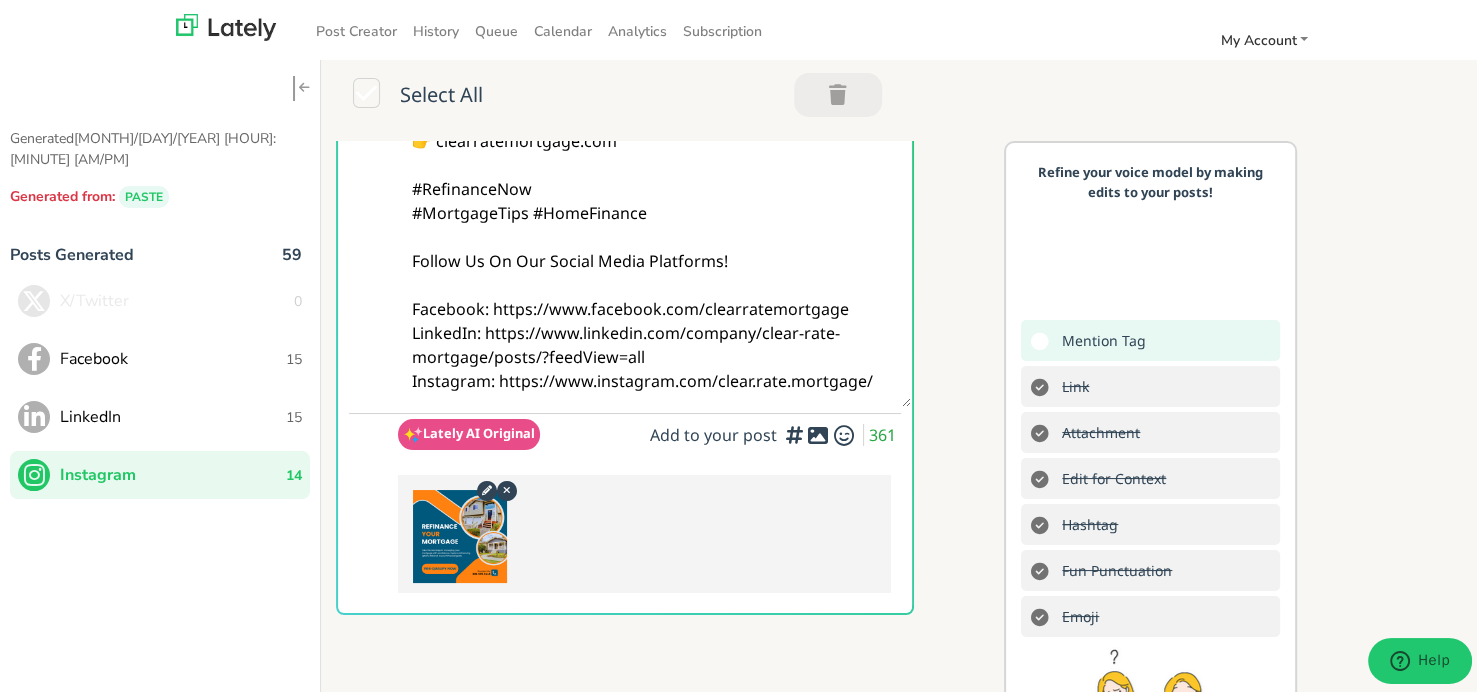 scroll, scrollTop: 0, scrollLeft: 0, axis: both 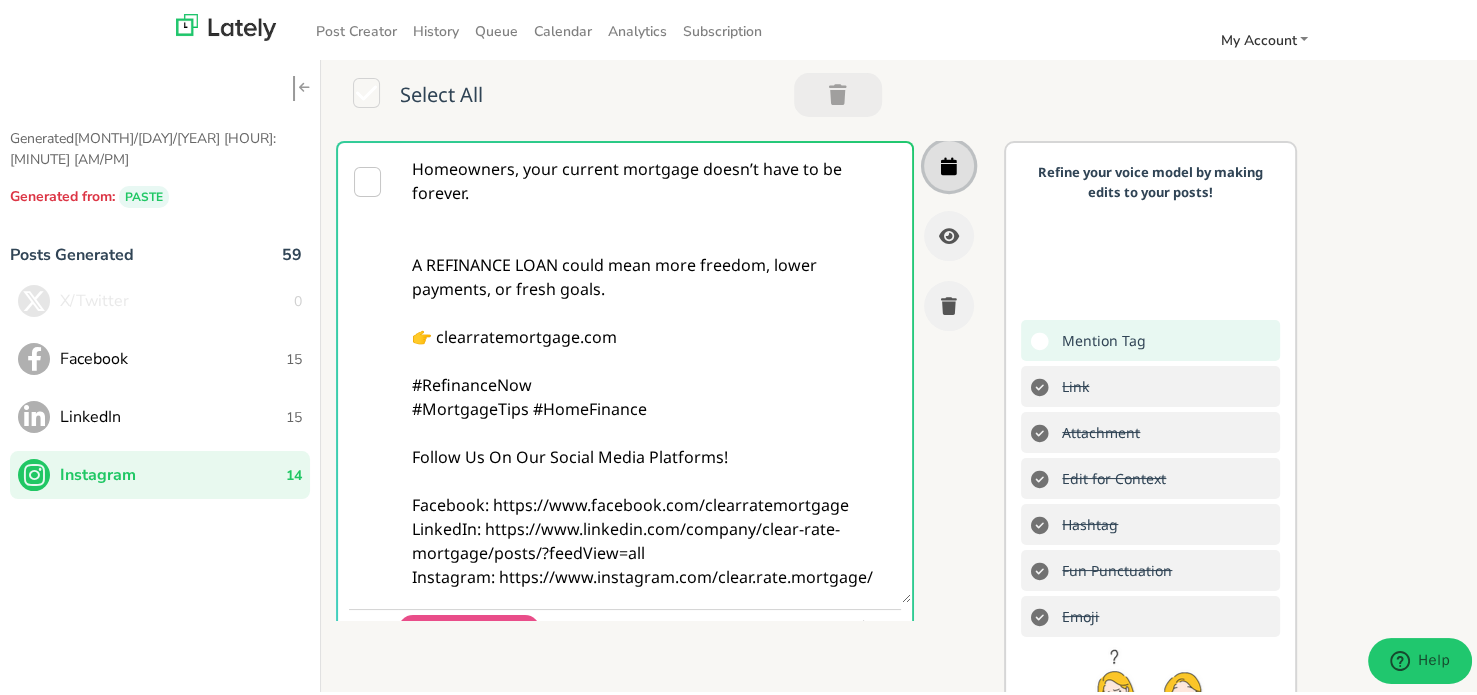 click at bounding box center (949, 163) 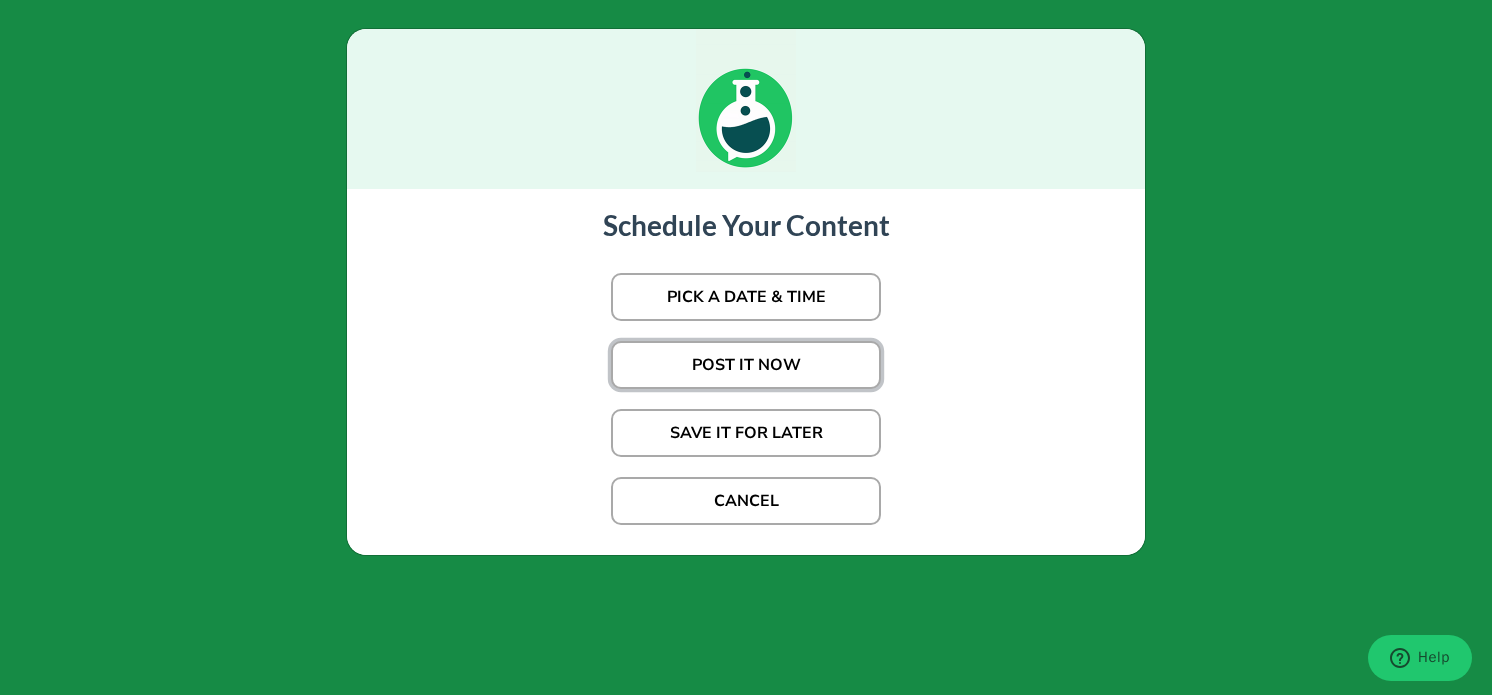 click on "POST IT NOW" at bounding box center [746, 365] 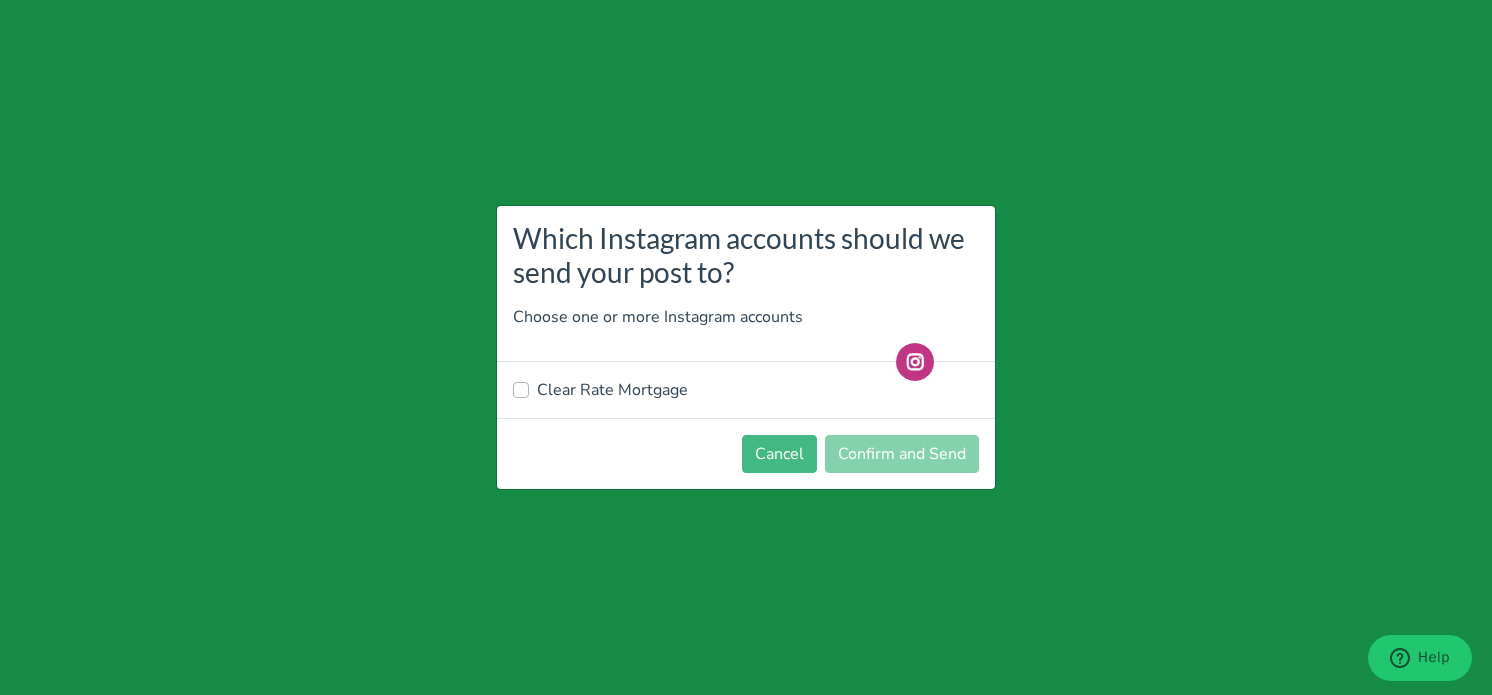 drag, startPoint x: 612, startPoint y: 390, endPoint x: 664, endPoint y: 405, distance: 54.120235 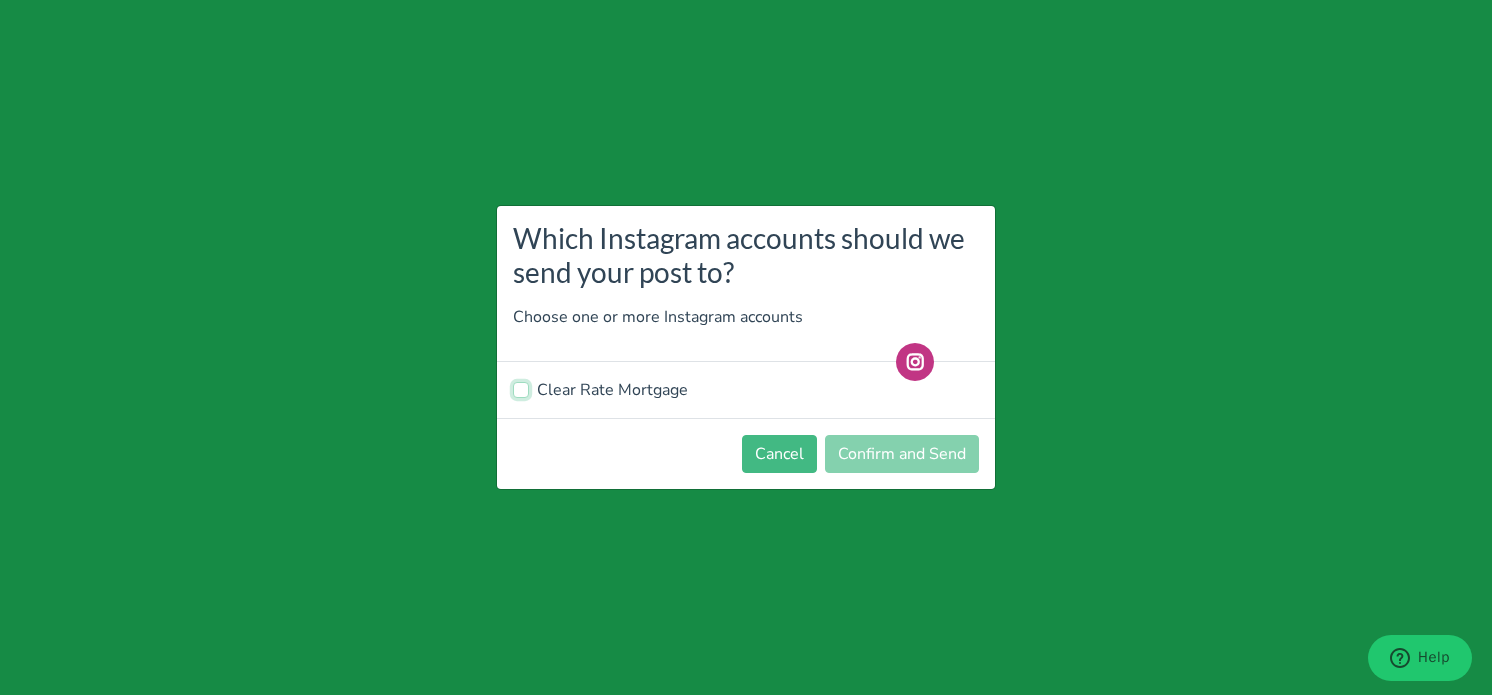 click on "Clear Rate Mortgage" at bounding box center (521, 388) 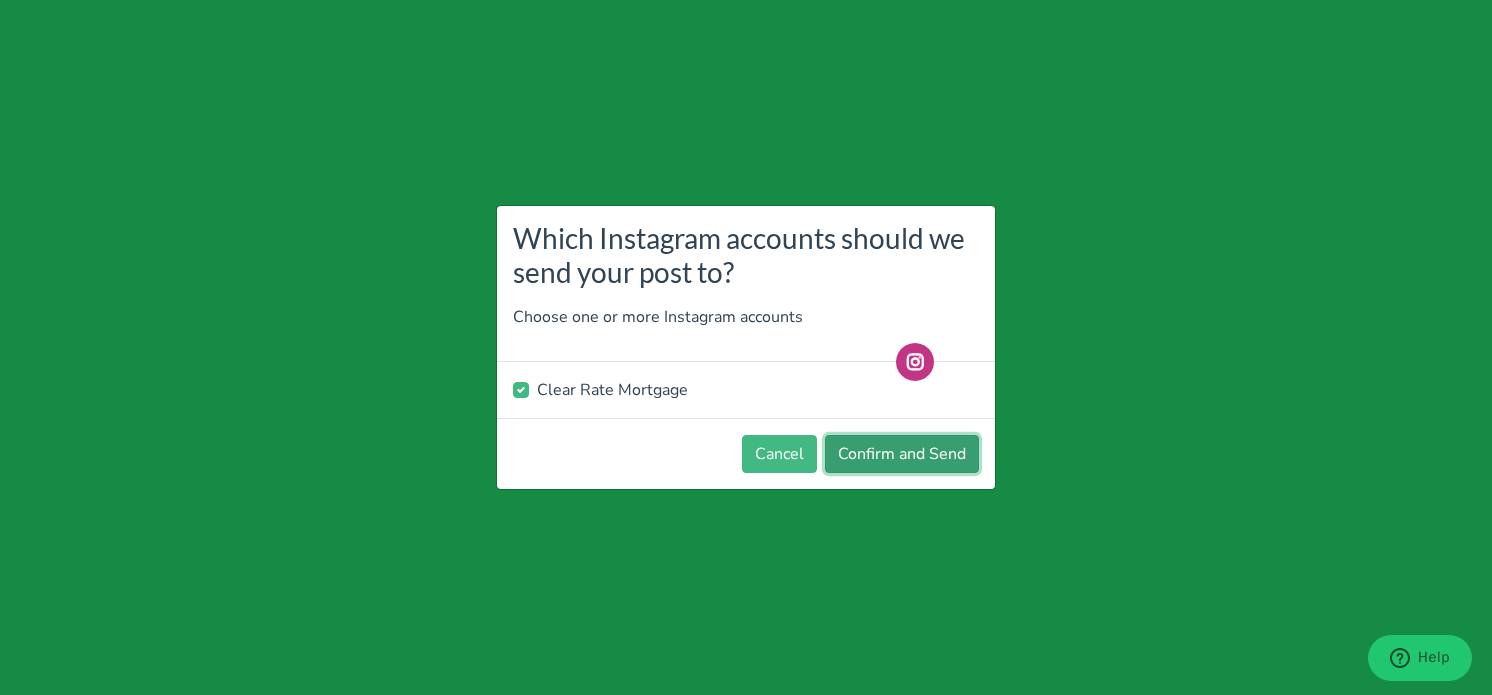 click on "Confirm and Send" at bounding box center [902, 454] 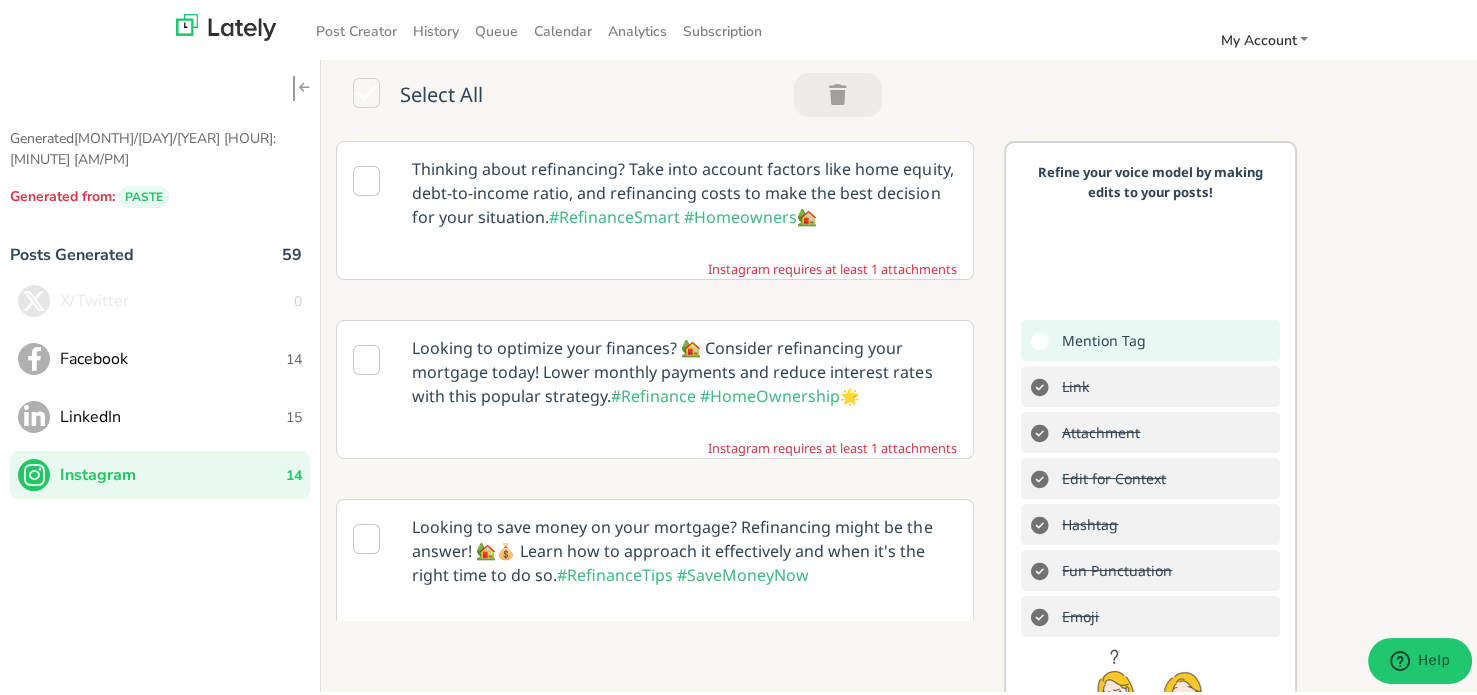 click on "Thinking about refinancing? Take into account factors like home equity, debt-to-income ratio, and refinancing costs to make the best decision for your situation.  #RefinanceSmart   #Homeowners  🏡" at bounding box center [684, 190] 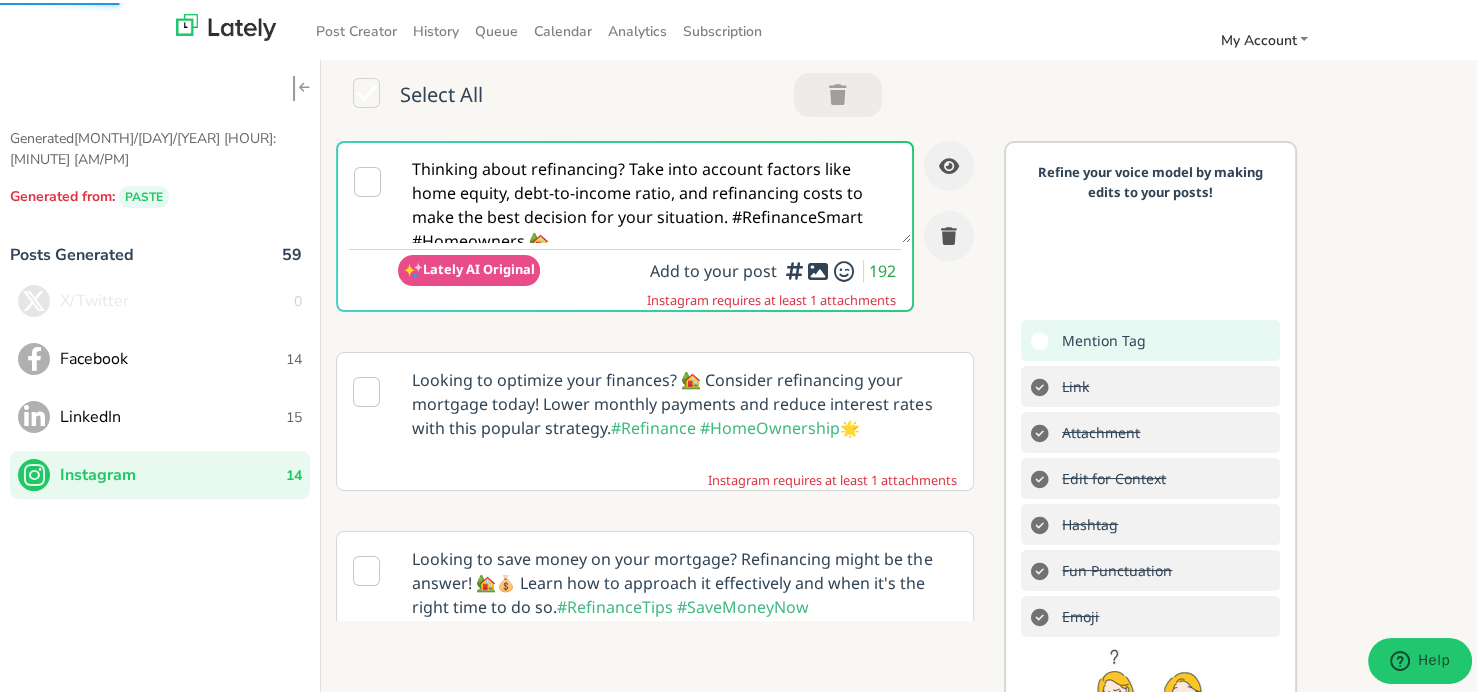 scroll, scrollTop: 0, scrollLeft: 0, axis: both 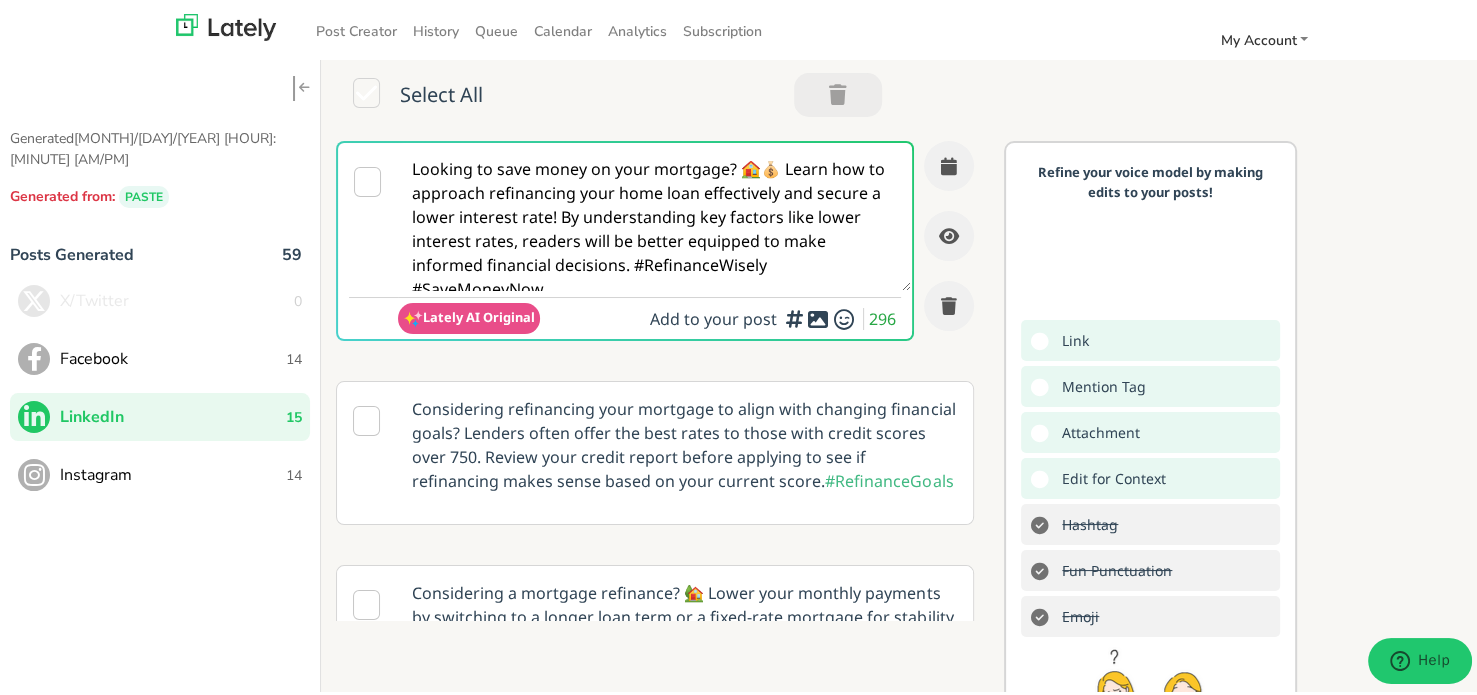 drag, startPoint x: 563, startPoint y: 271, endPoint x: 253, endPoint y: 159, distance: 329.6119 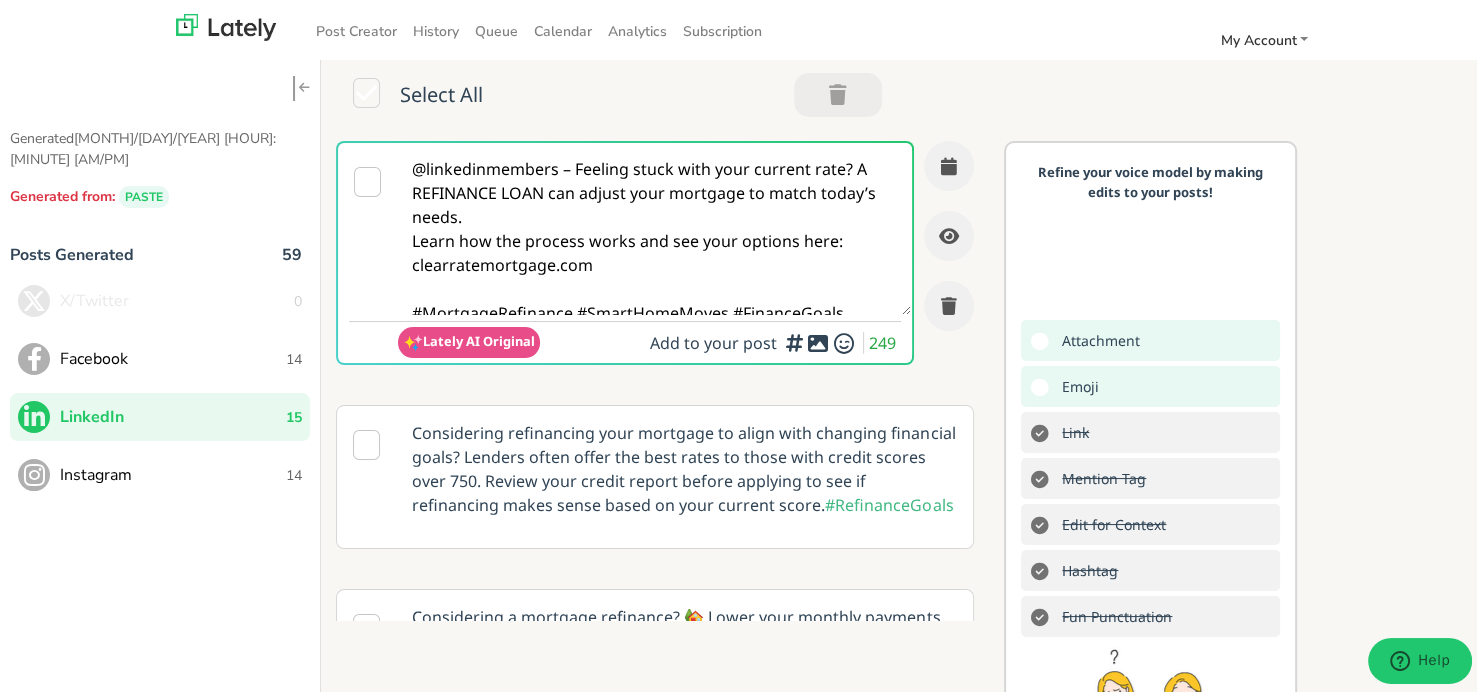 click on "@linkedinmembers – Feeling stuck with your current rate? A REFINANCE LOAN can adjust your mortgage to match today’s needs.
Learn how the process works and see your options here: clearratemortgage.com
#MortgageRefinance #SmartHomeMoves #FinanceGoals" at bounding box center [654, 226] 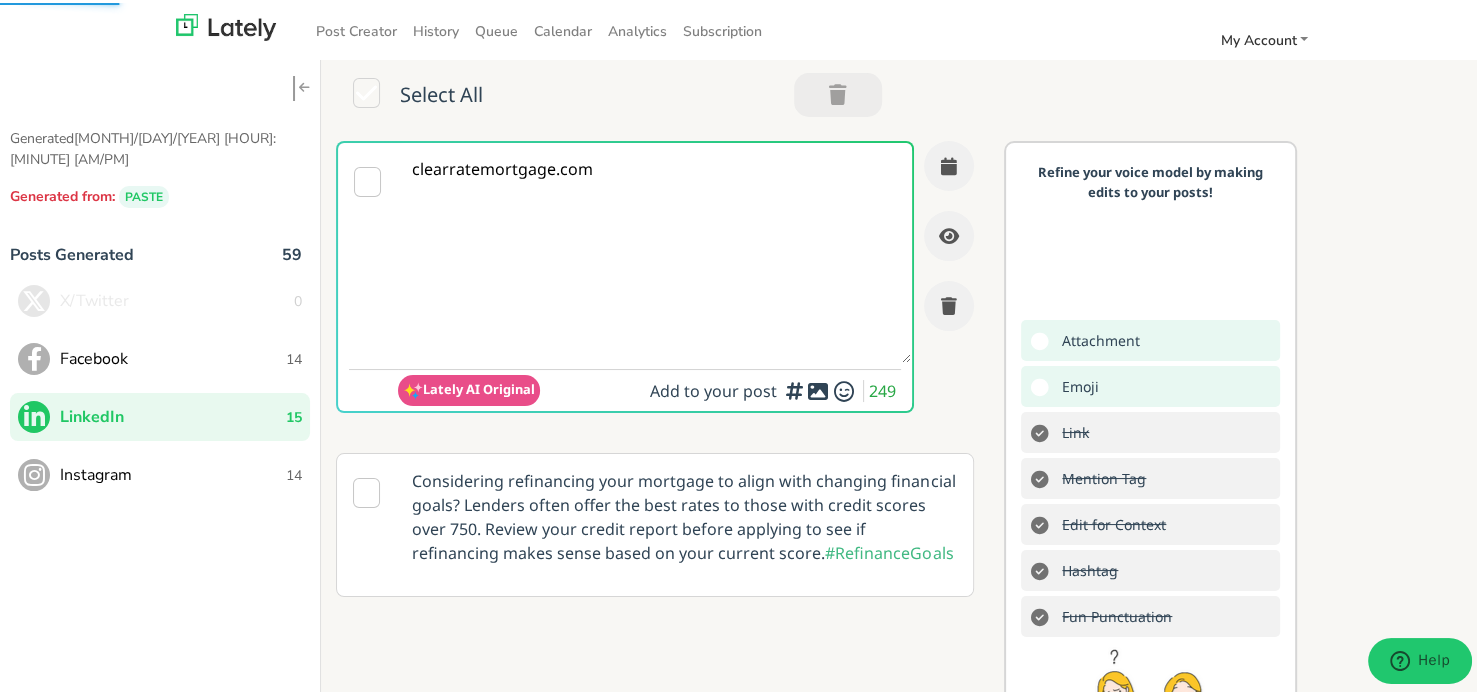 click on "clearratemortgage.com" at bounding box center (654, 250) 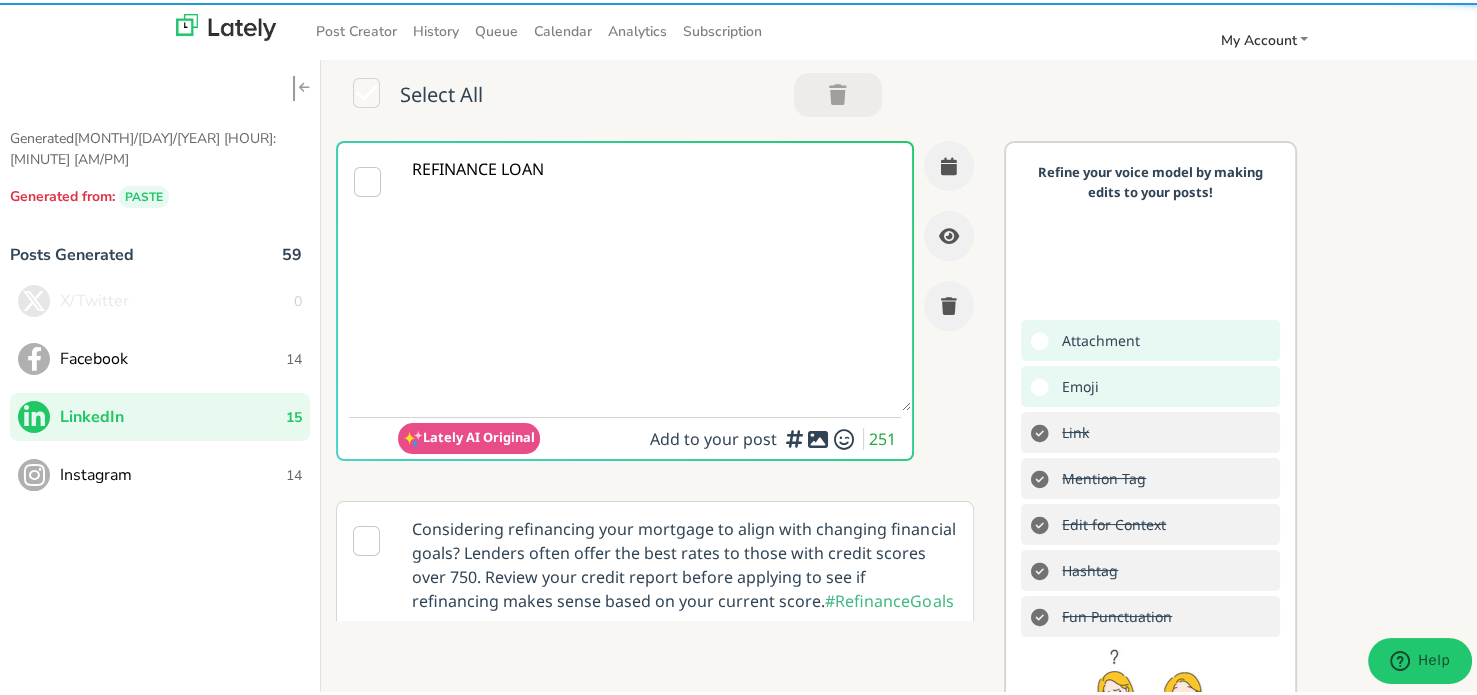 drag, startPoint x: 812, startPoint y: 269, endPoint x: 772, endPoint y: 283, distance: 42.379242 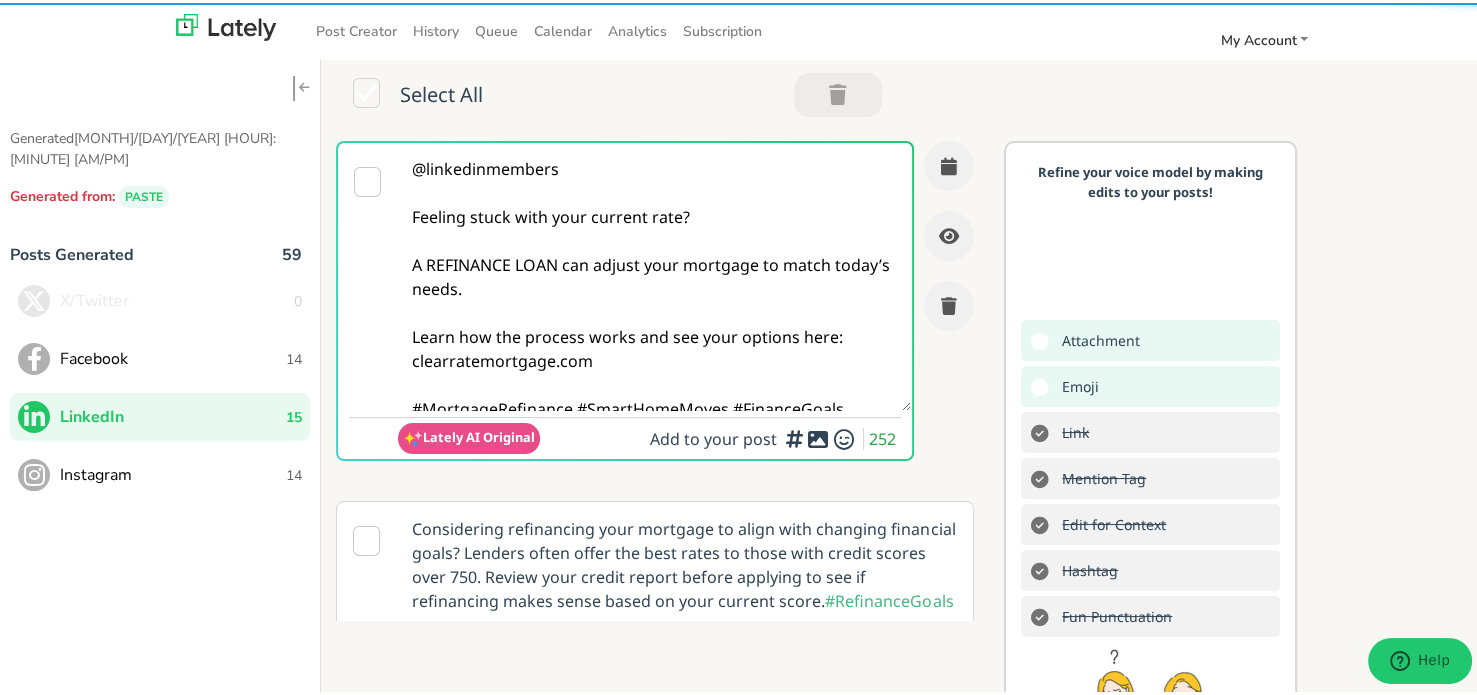 click on "@linkedinmembers
Feeling stuck with your current rate?
A REFINANCE LOAN can adjust your mortgage to match today’s needs.
Learn how the process works and see your options here: clearratemortgage.com
#MortgageRefinance #SmartHomeMoves #FinanceGoals" at bounding box center (654, 274) 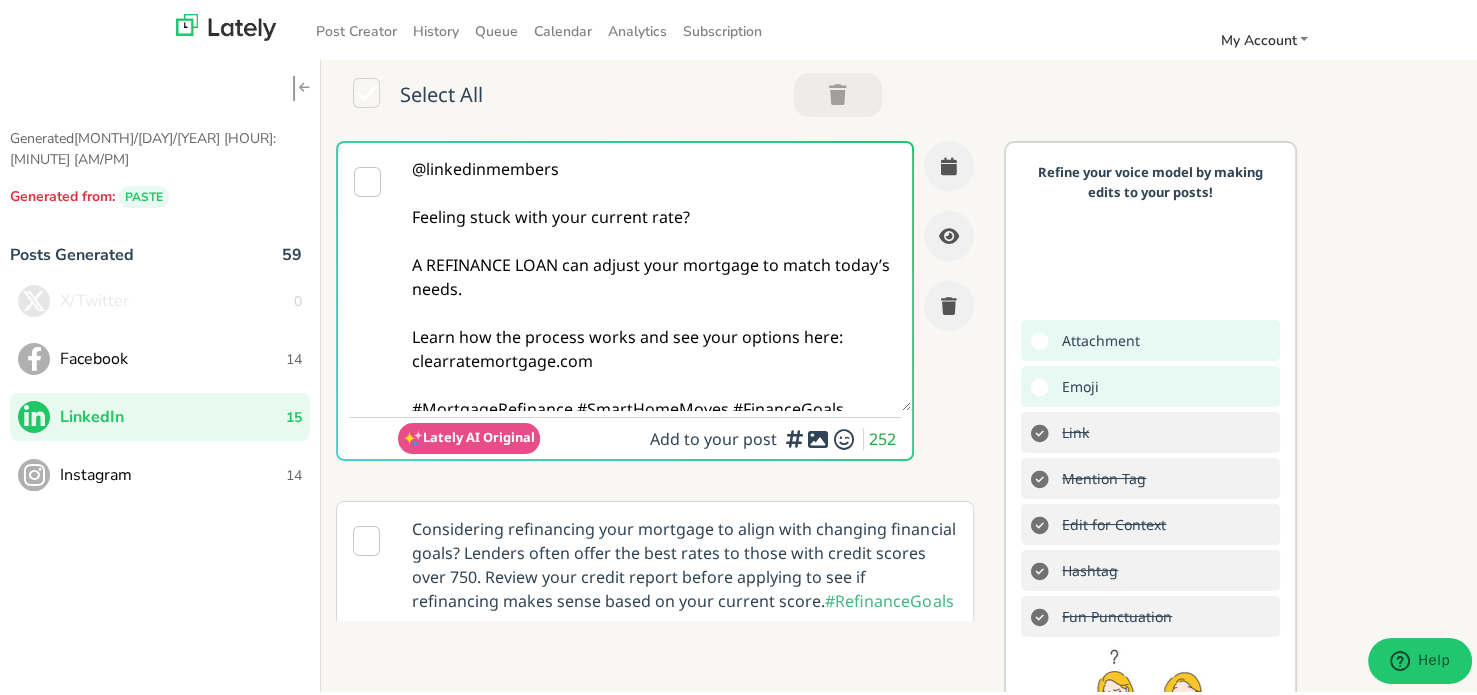 click on "@linkedinmembers
Feeling stuck with your current rate?
A REFINANCE LOAN can adjust your mortgage to match today’s needs.
Learn how the process works and see your options here: clearratemortgage.com
#MortgageRefinance #SmartHomeMoves #FinanceGoals" at bounding box center (654, 274) 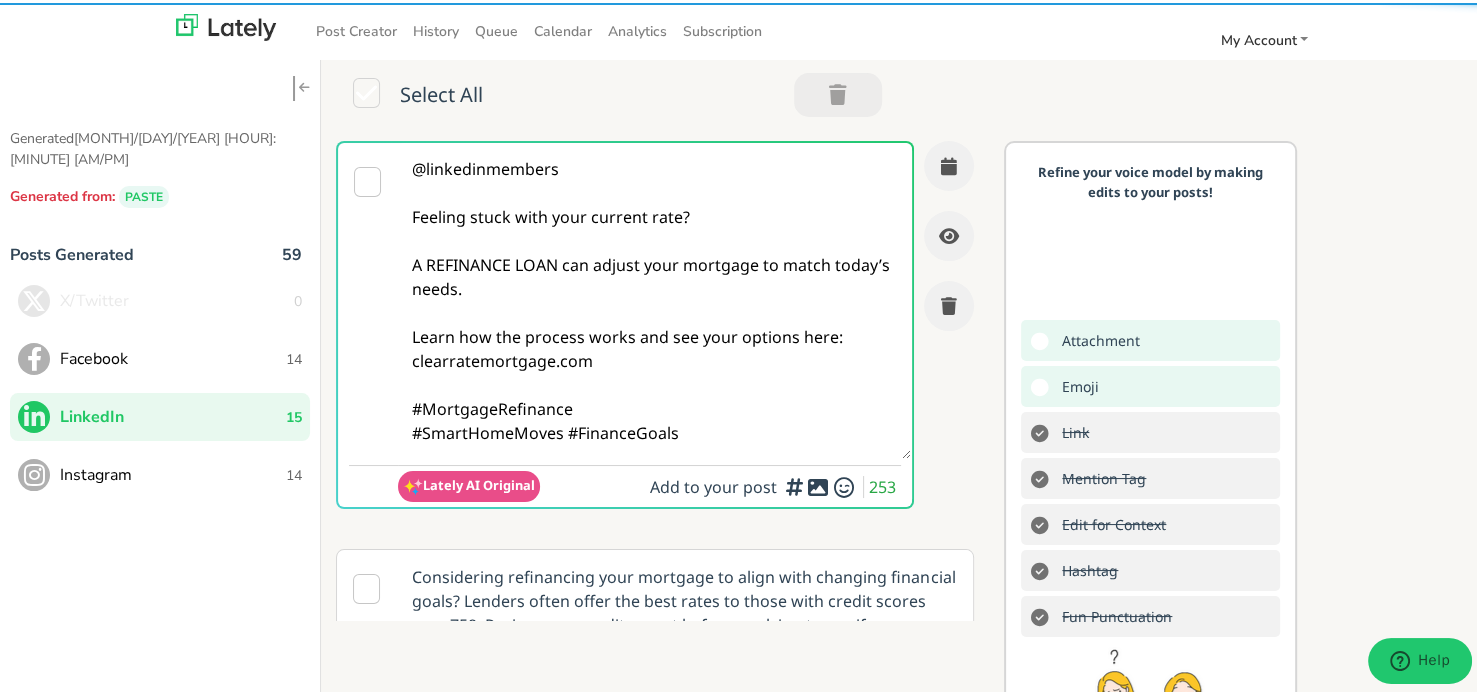 click on "@linkedinmembers
Feeling stuck with your current rate?
A REFINANCE LOAN can adjust your mortgage to match today’s needs.
Learn how the process works and see your options here: clearratemortgage.com
#MortgageRefinance
#SmartHomeMoves #FinanceGoals" at bounding box center (654, 298) 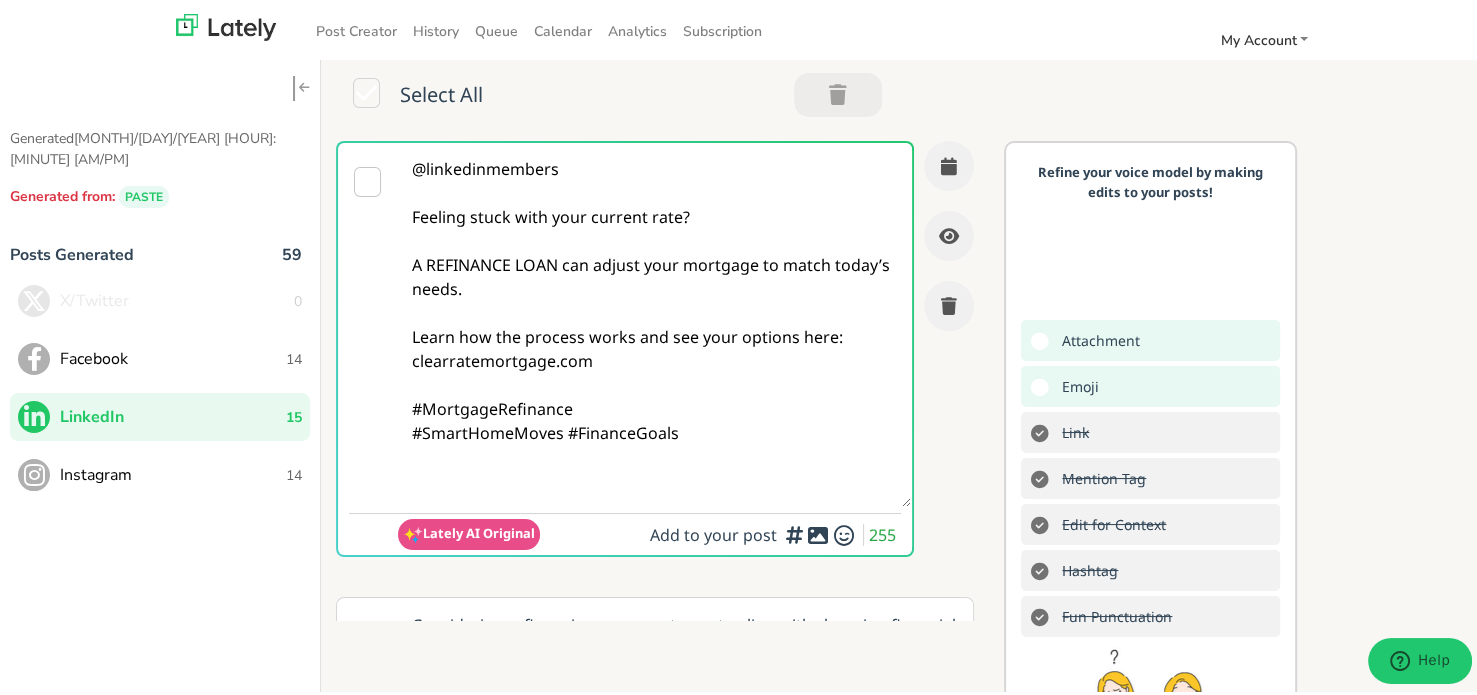 paste on "Follow Us On Our Social Media Platforms!
Facebook: https://www.facebook.com/clearratemortgage
LinkedIn: https://www.linkedin.com/company/clear-rate-mortgage/posts/?feedView=all
Instagram: https://www.instagram.com/clear.rate.mortgage/" 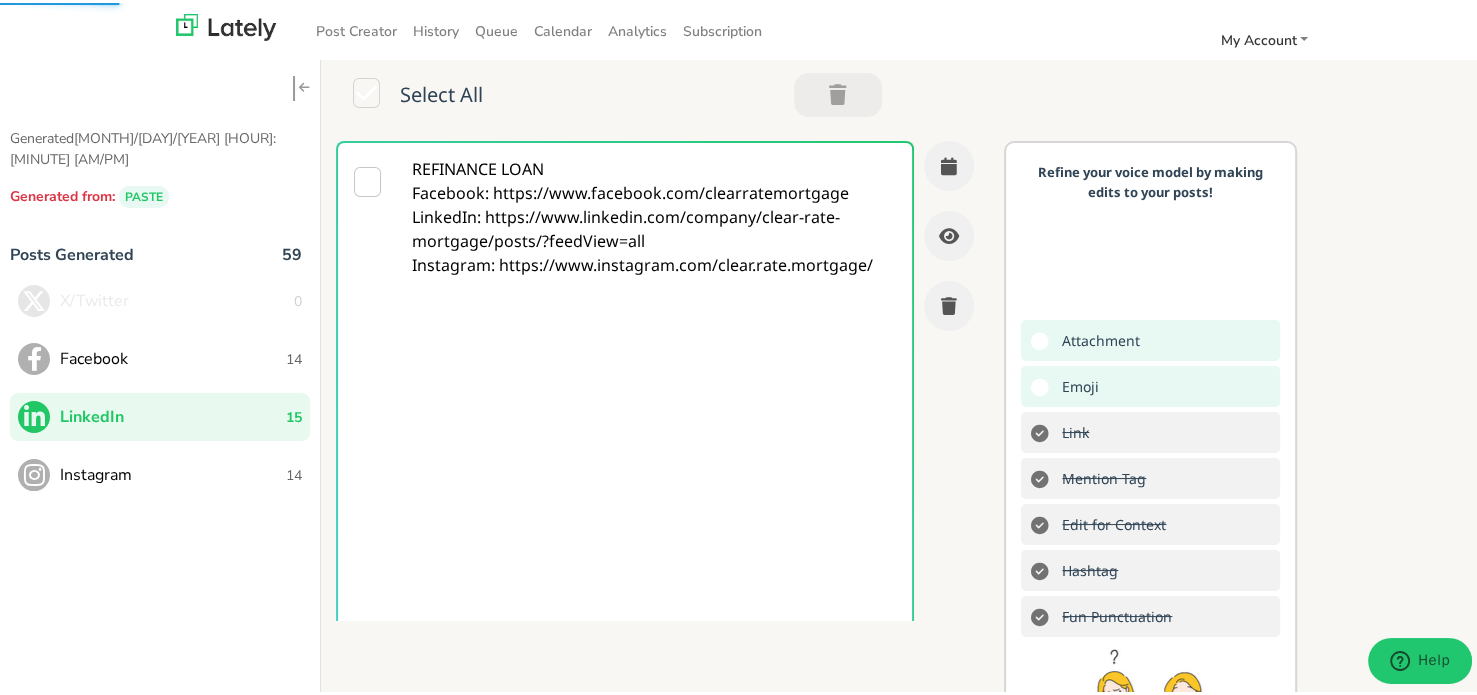 type on "REFINANCE LOAN
Facebook: https://www.facebook.com/clearratemortgage
LinkedIn: https://www.linkedin.com/company/clear-rate-mortgage/posts/?feedView=all
Instagram: https://www.instagram.com/clear.rate.mortgage/" 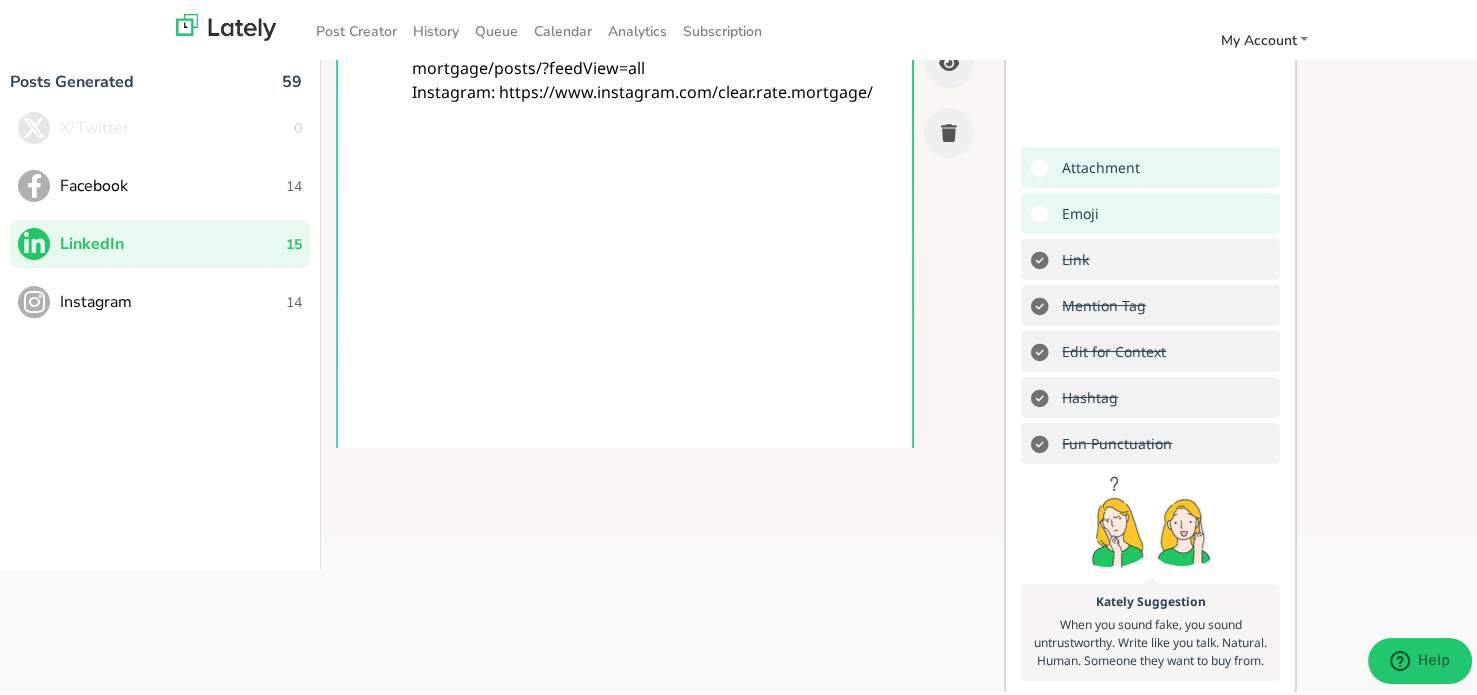 scroll, scrollTop: 250, scrollLeft: 0, axis: vertical 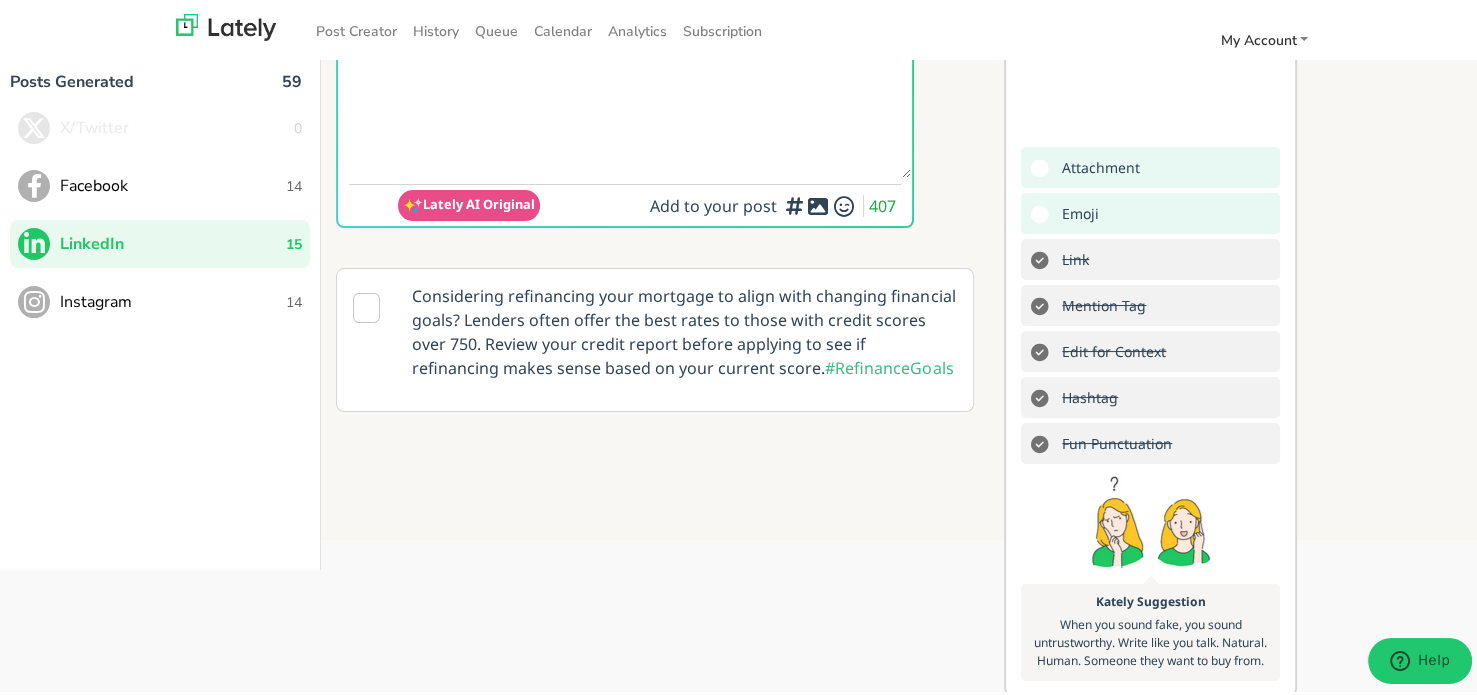 click at bounding box center [818, 203] 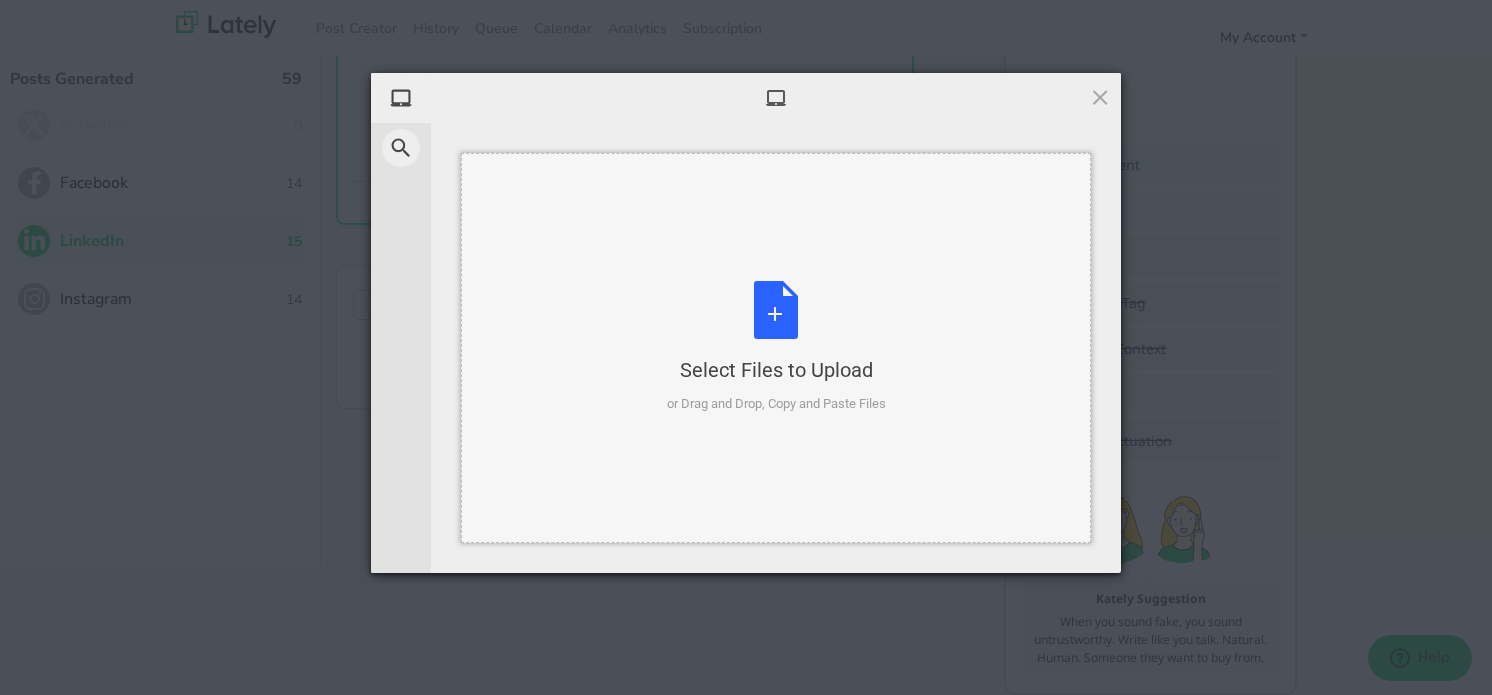 click on "Select Files to Upload
or Drag and Drop, Copy and Paste Files" at bounding box center [776, 348] 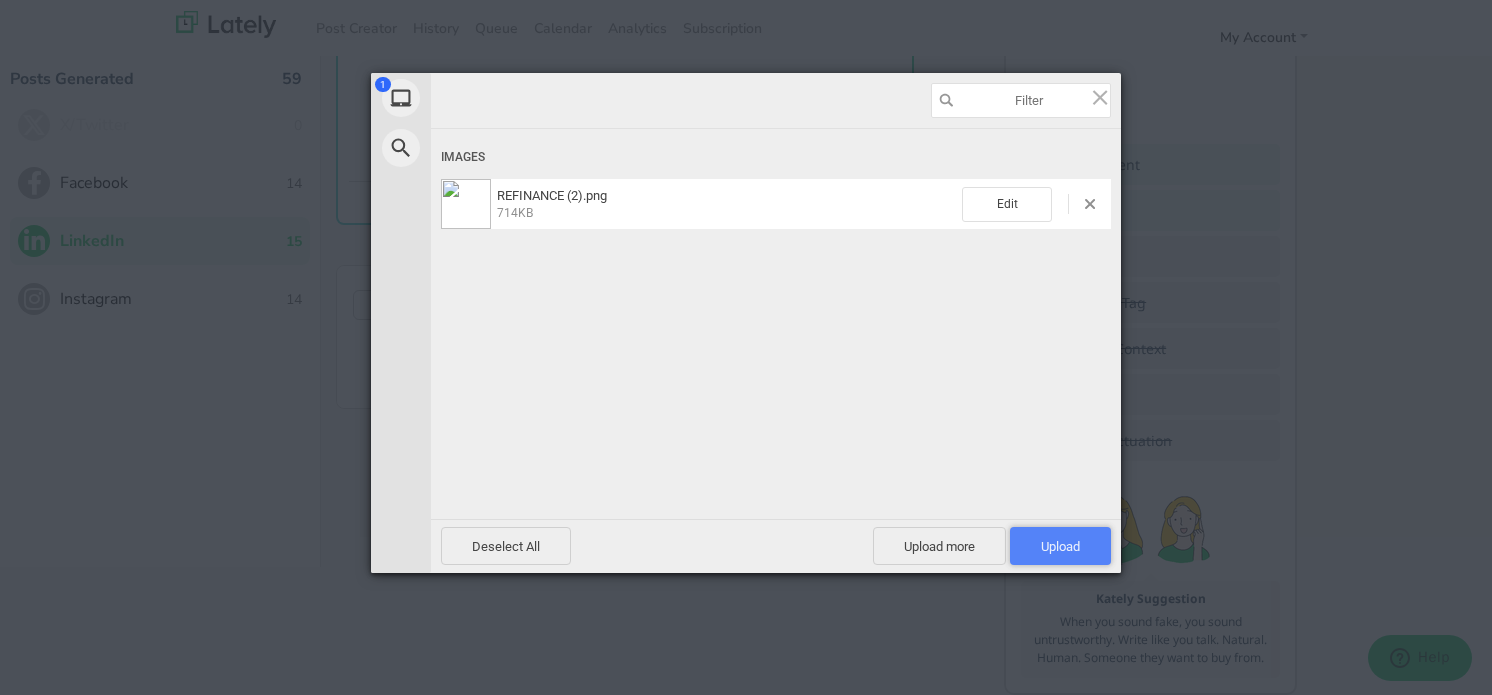 click on "Upload
1" at bounding box center [1060, 546] 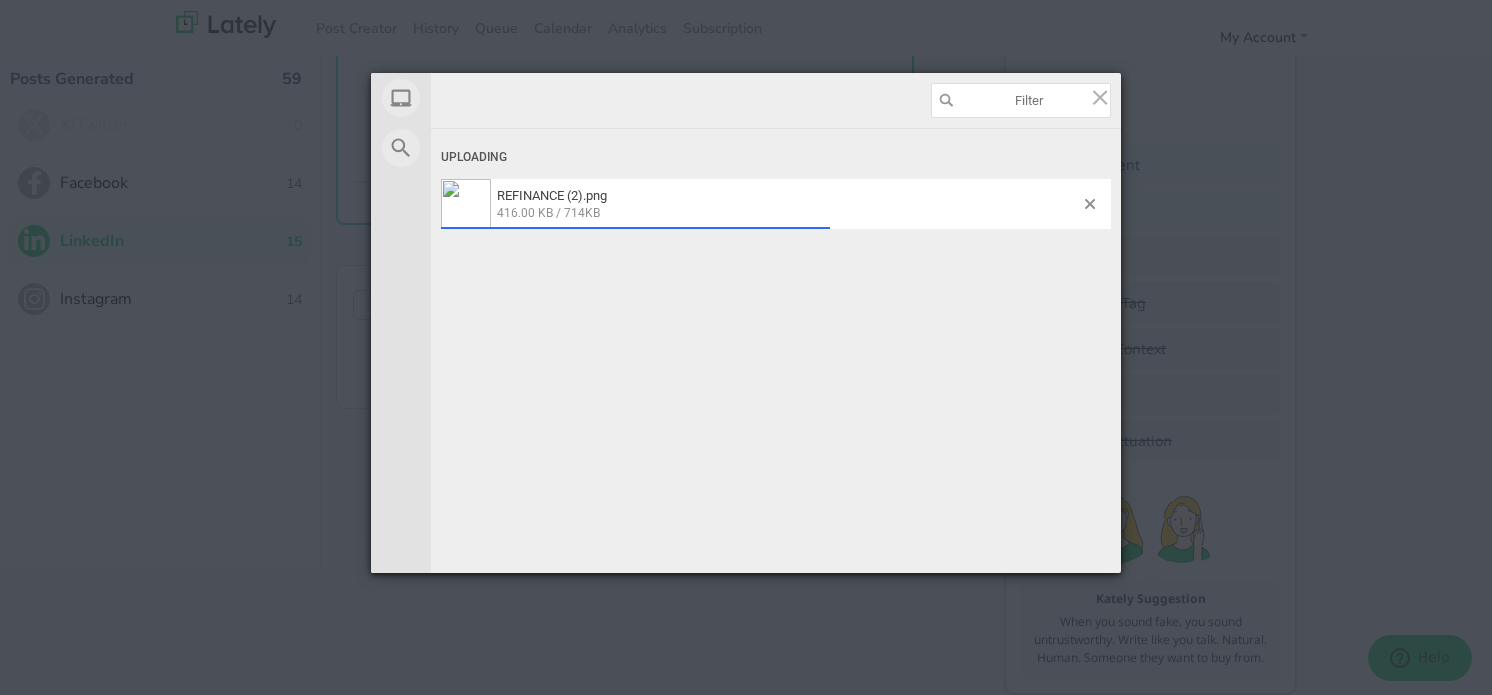 click on "My Device           Web Search
Uploading
REFINANCE (2).png
416.00 KB /
714KB
Deselect All
Upload more
Upload
0
Powered by   Filestack" at bounding box center (746, 347) 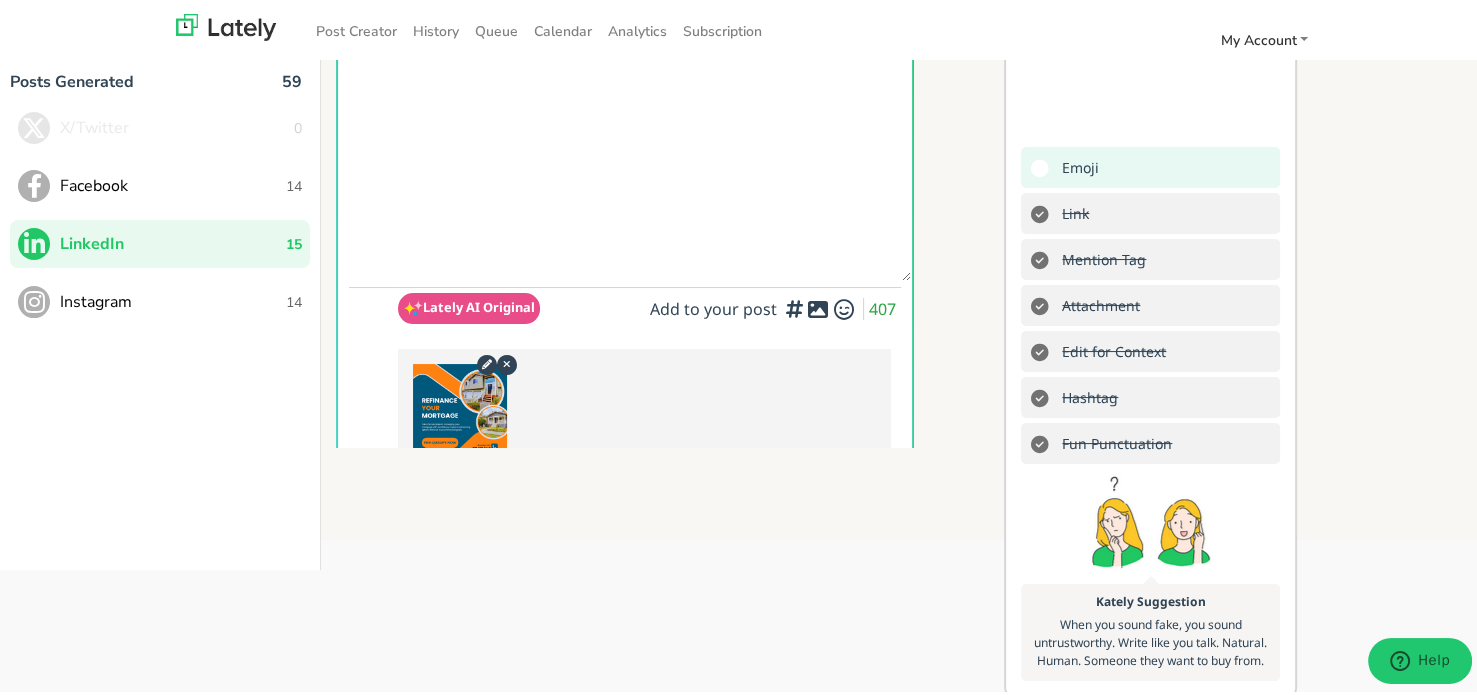 scroll, scrollTop: 0, scrollLeft: 0, axis: both 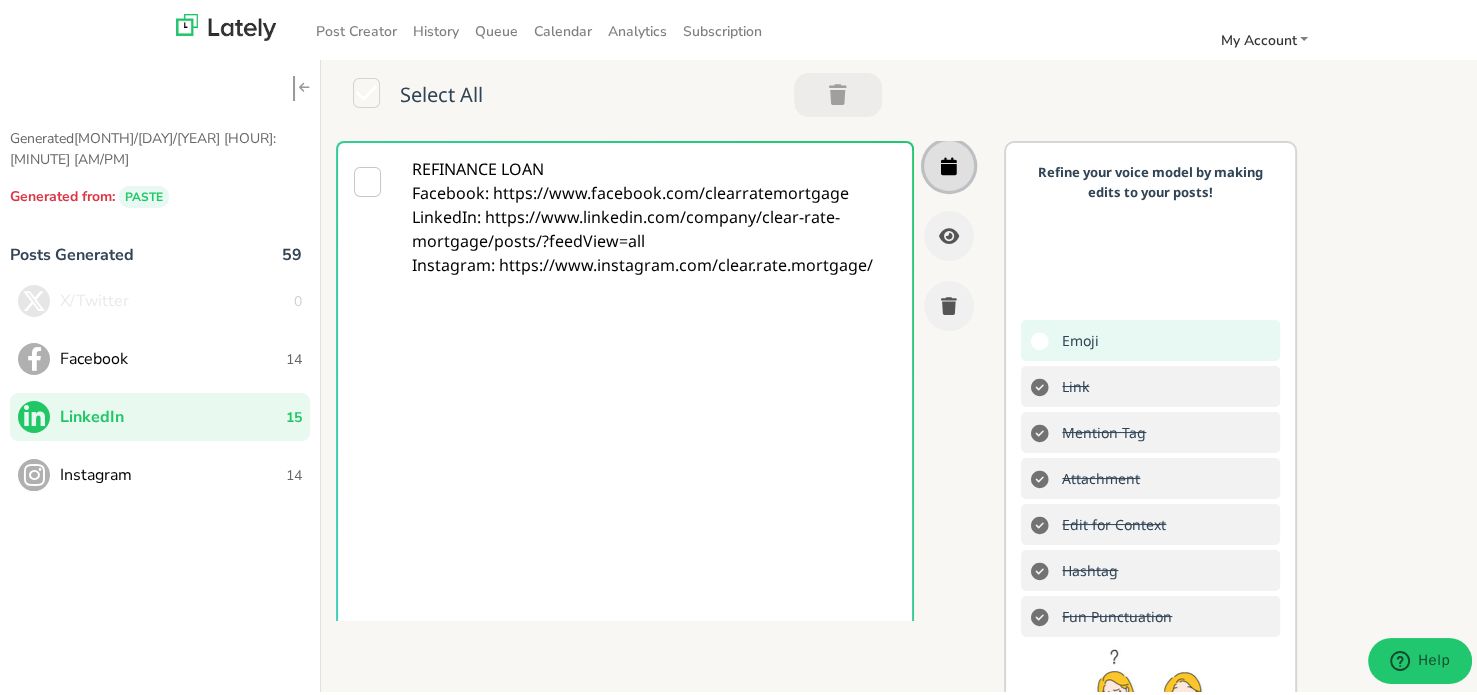 click at bounding box center [949, 163] 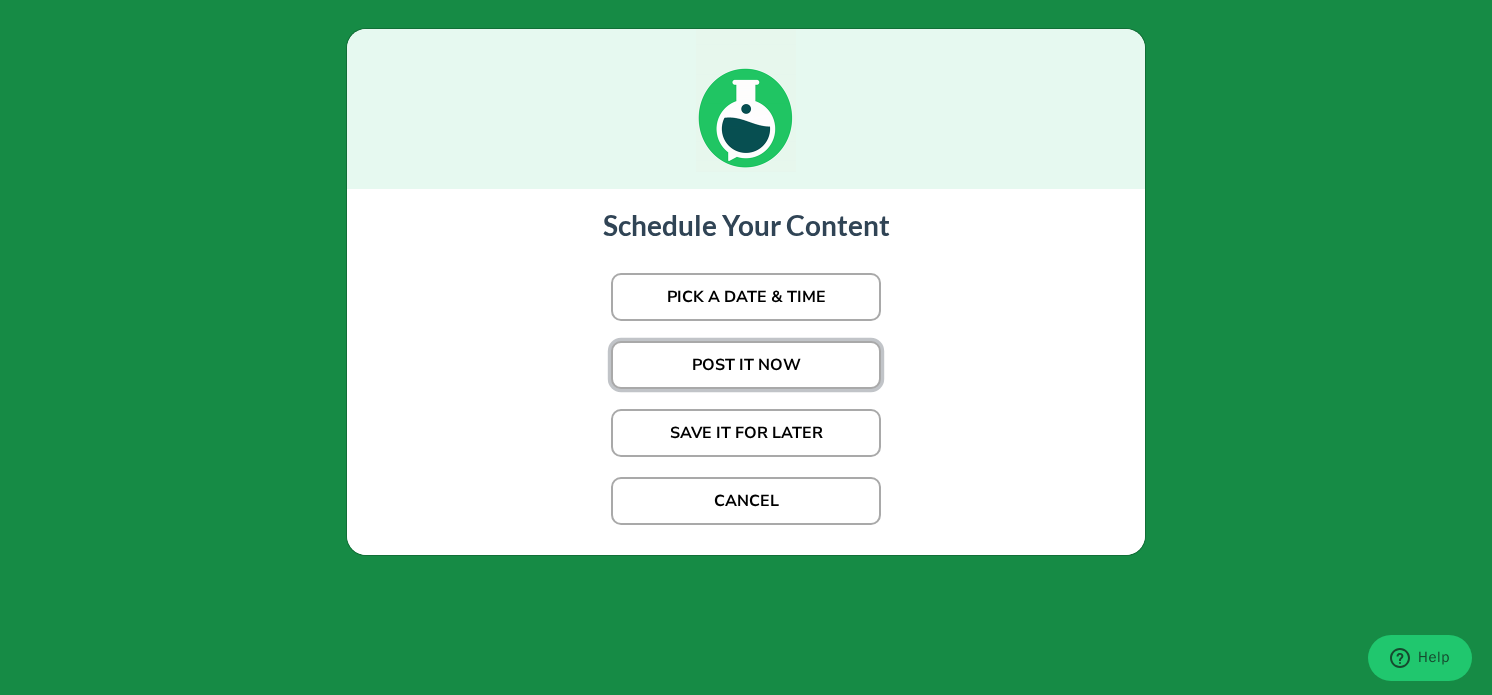 click on "POST IT NOW" at bounding box center (746, 365) 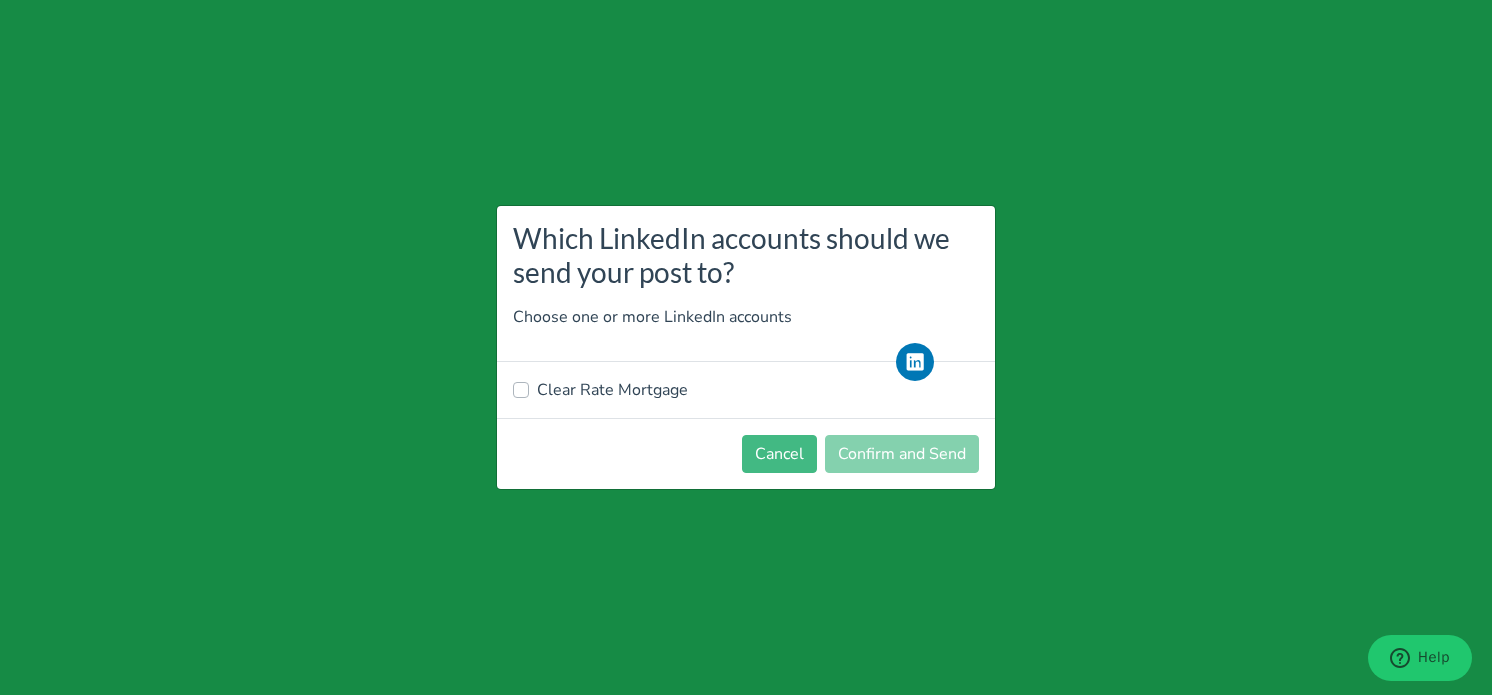click on "Clear Rate Mortgage" at bounding box center [612, 390] 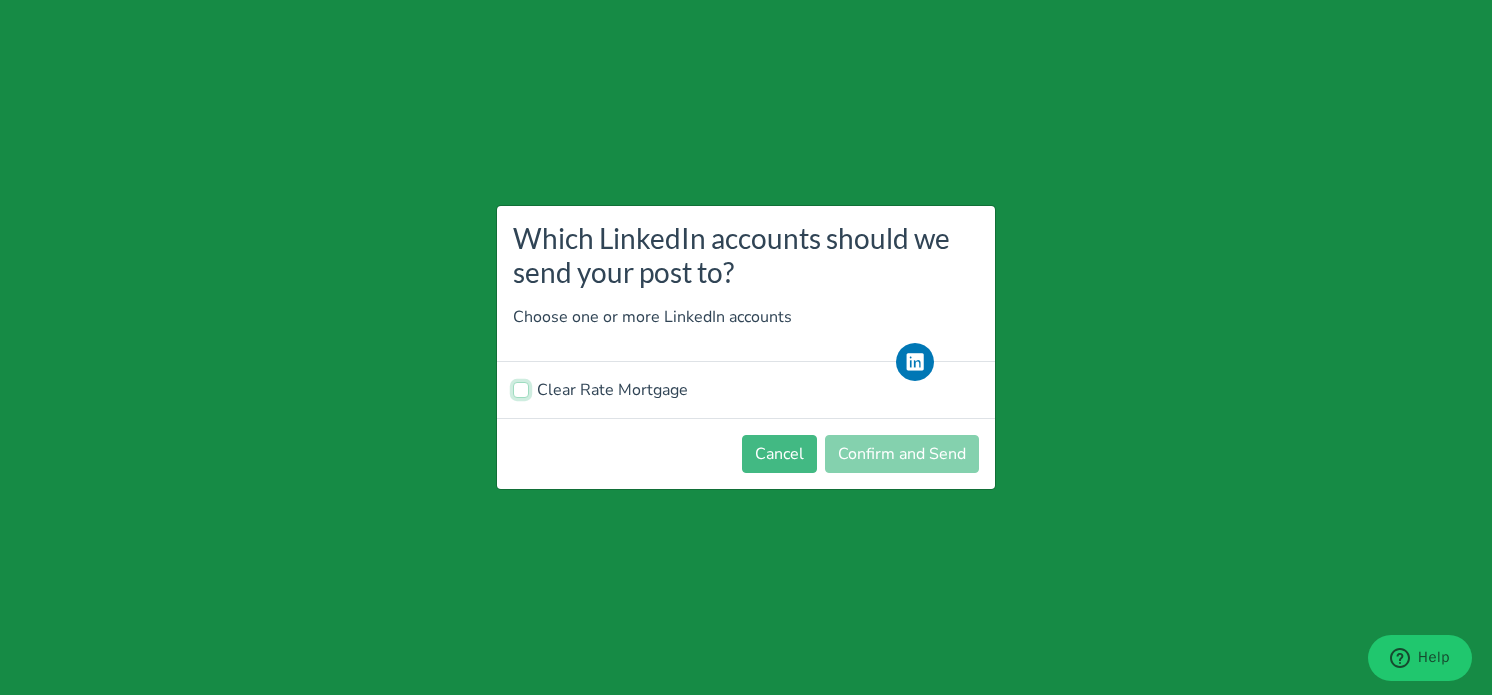 click on "Clear Rate Mortgage" at bounding box center [521, 388] 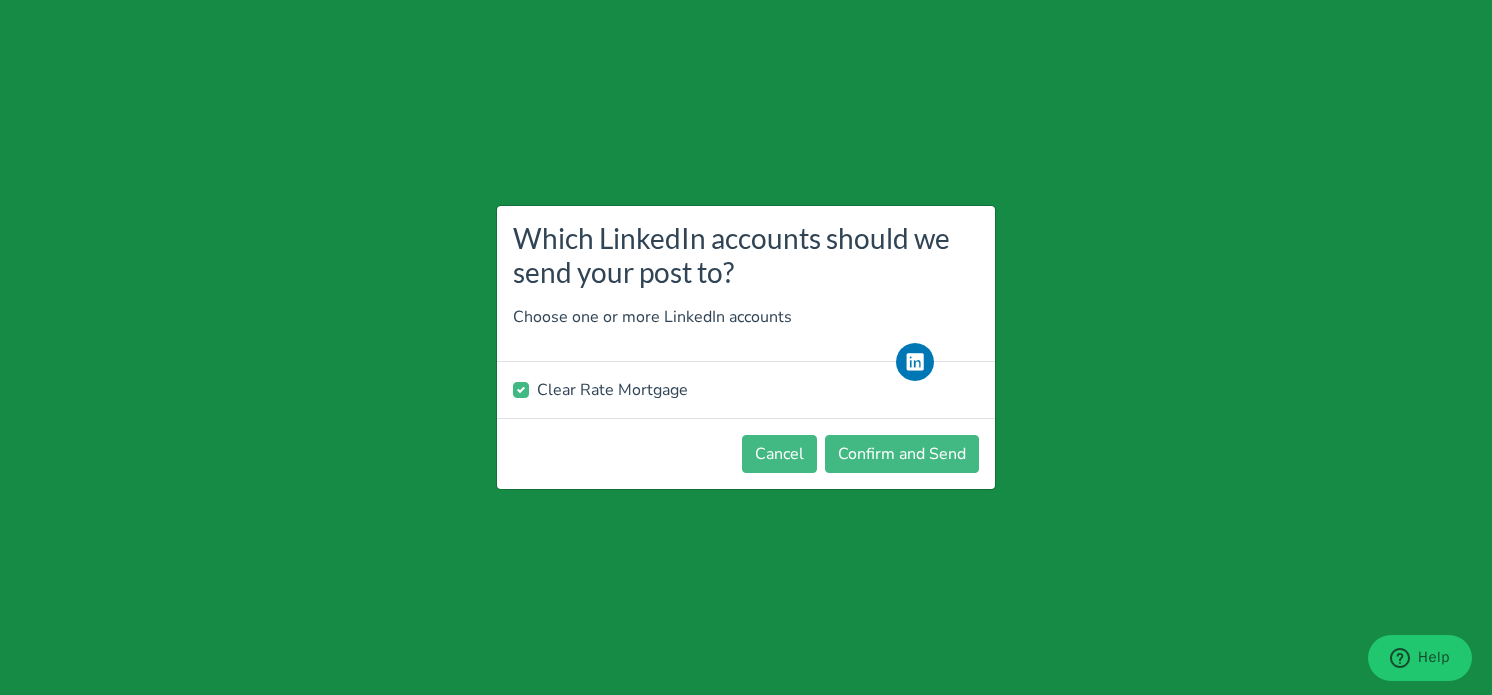 click on "Cancel Confirm and Send" at bounding box center (746, 453) 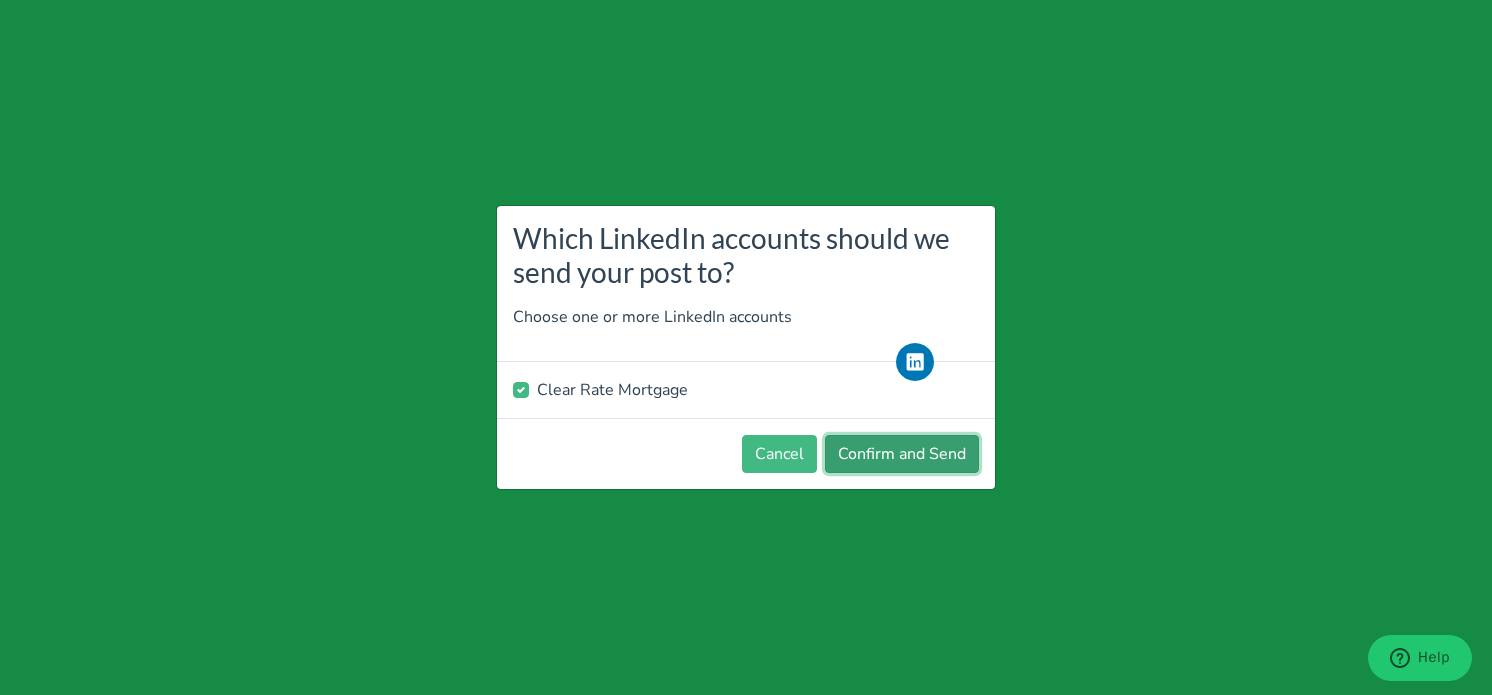 click on "Confirm and Send" at bounding box center [902, 454] 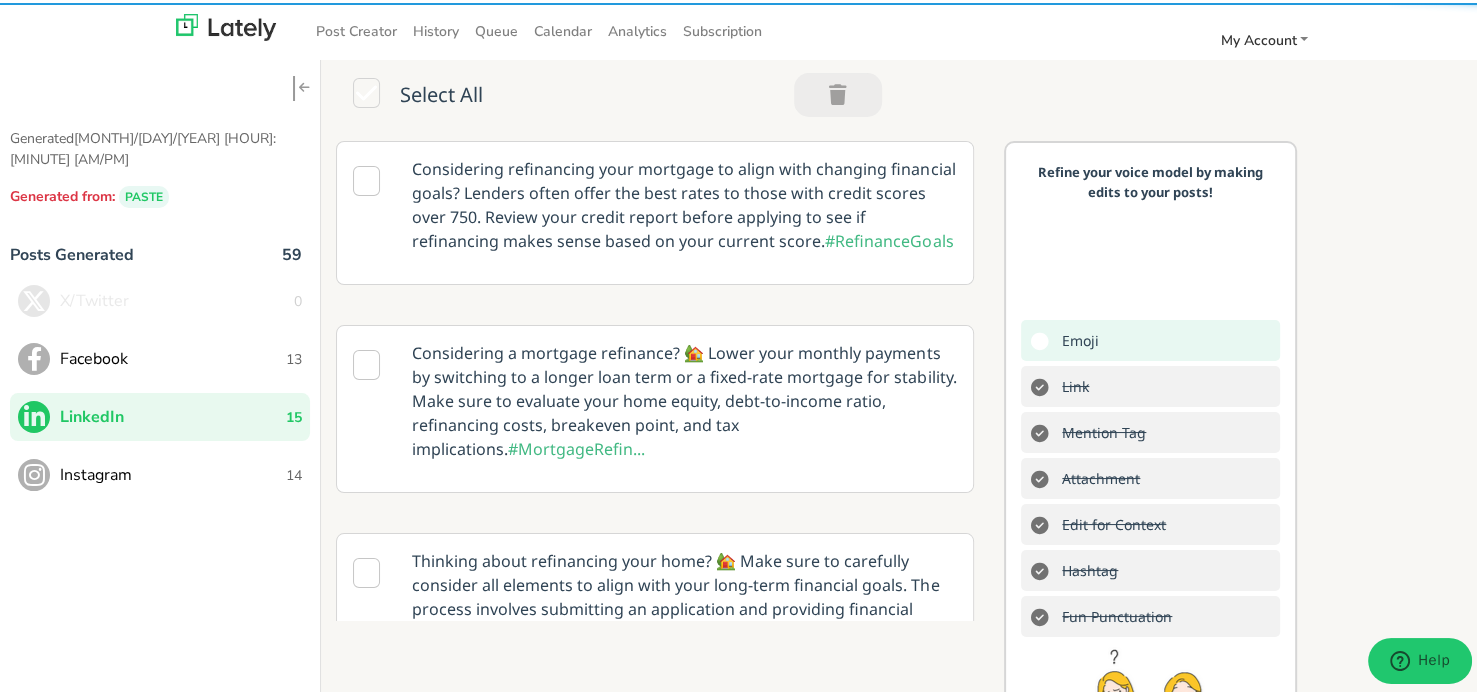 click on "Facebook" at bounding box center [173, 356] 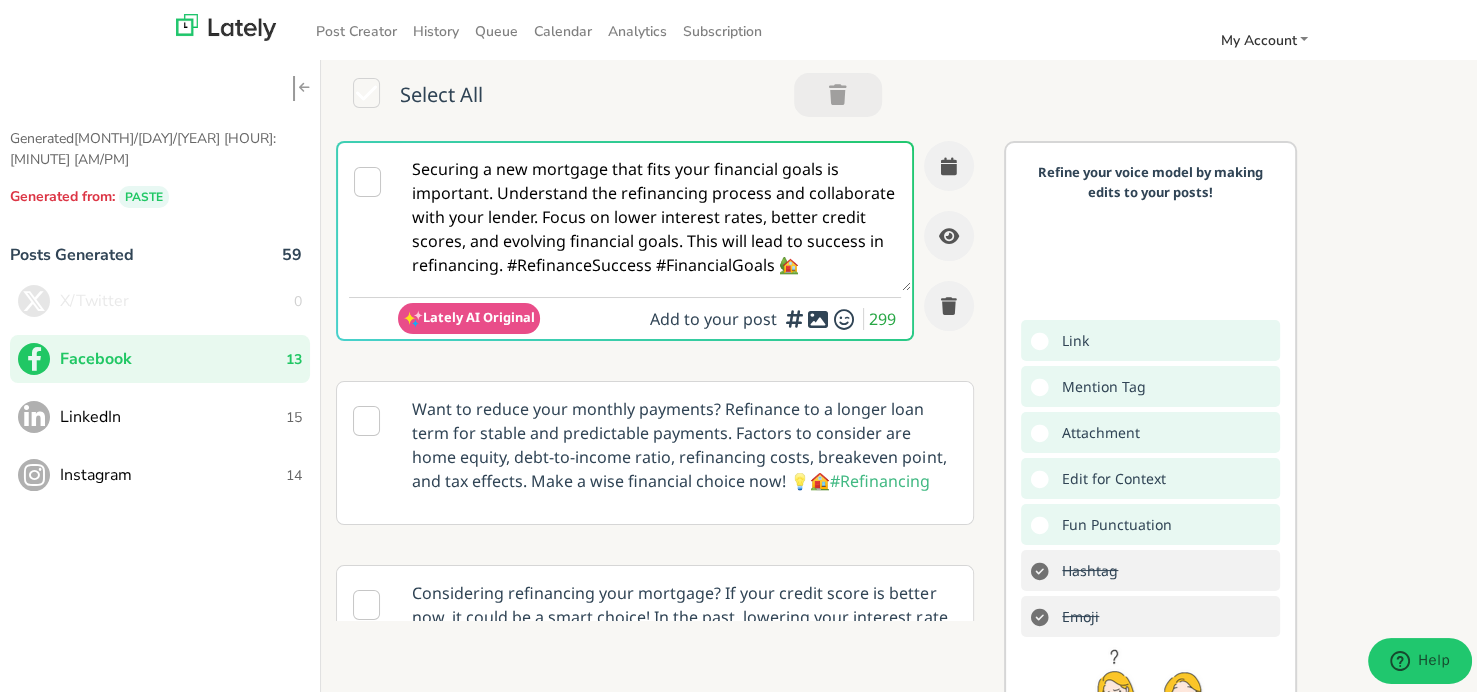 scroll, scrollTop: 0, scrollLeft: 0, axis: both 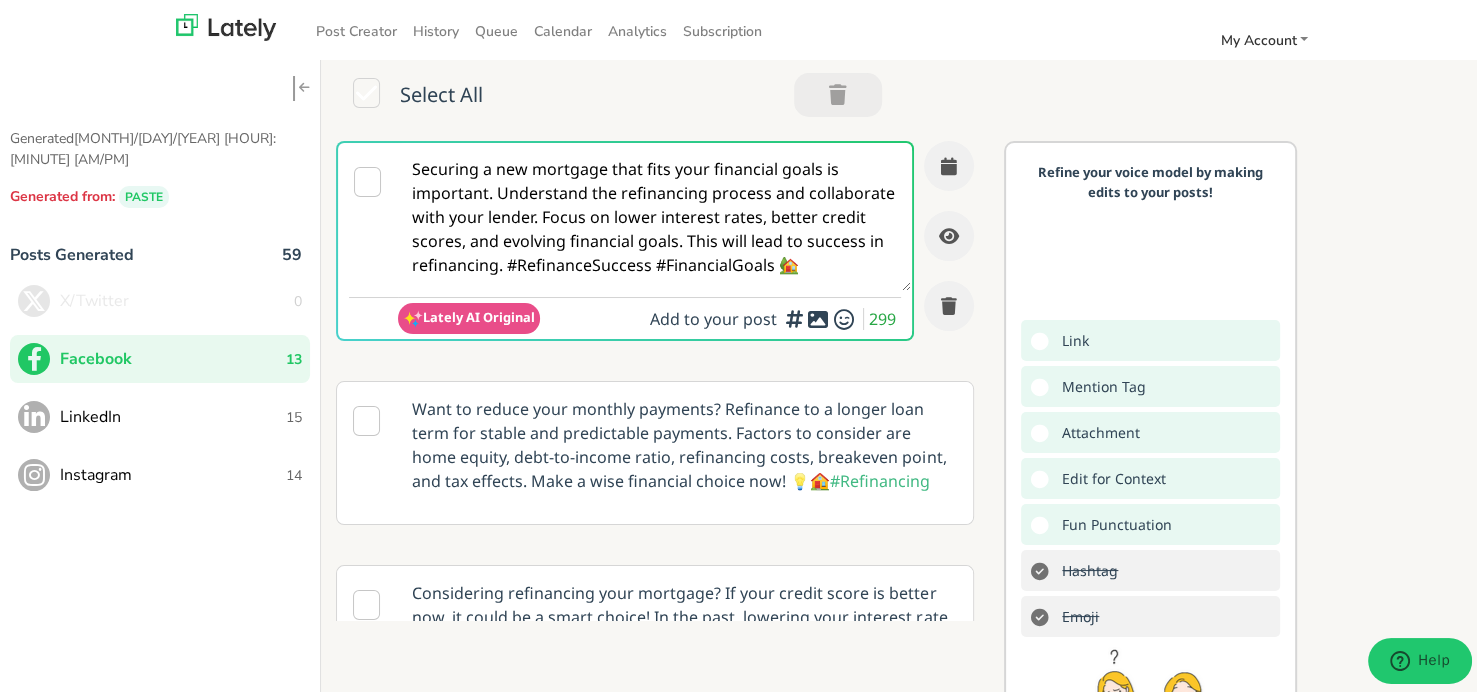 click on "Securing a new mortgage that fits your financial goals is important. Understand the refinancing process and collaborate with your lender. Focus on lower interest rates, better credit scores, and evolving financial goals. This will lead to success in refinancing. #RefinanceSuccess #FinancialGoals 🏡" at bounding box center [654, 214] 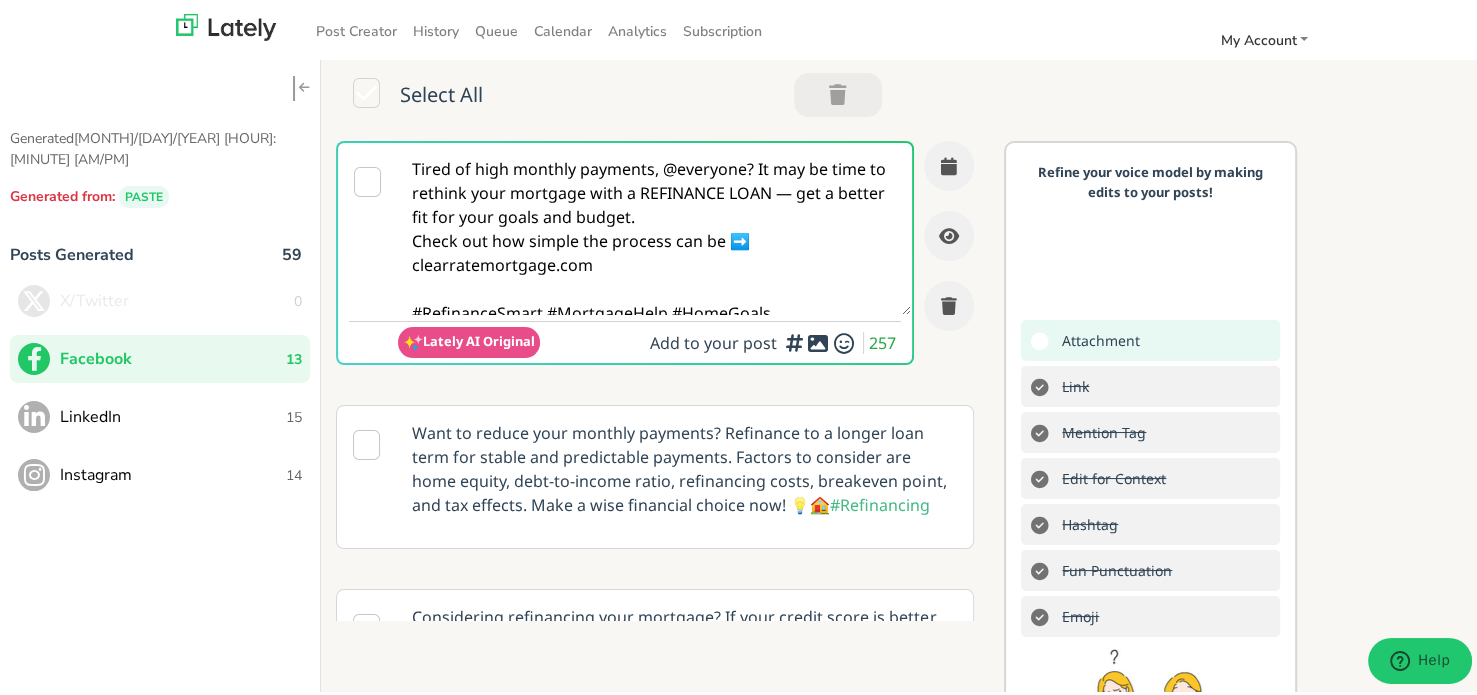 click on "Tired of high monthly payments, @everyone? It may be time to rethink your mortgage with a REFINANCE LOAN — get a better fit for your goals and budget.
Check out how simple the process can be ➡️ clearratemortgage.com
#RefinanceSmart #MortgageHelp #HomeGoals" at bounding box center [654, 226] 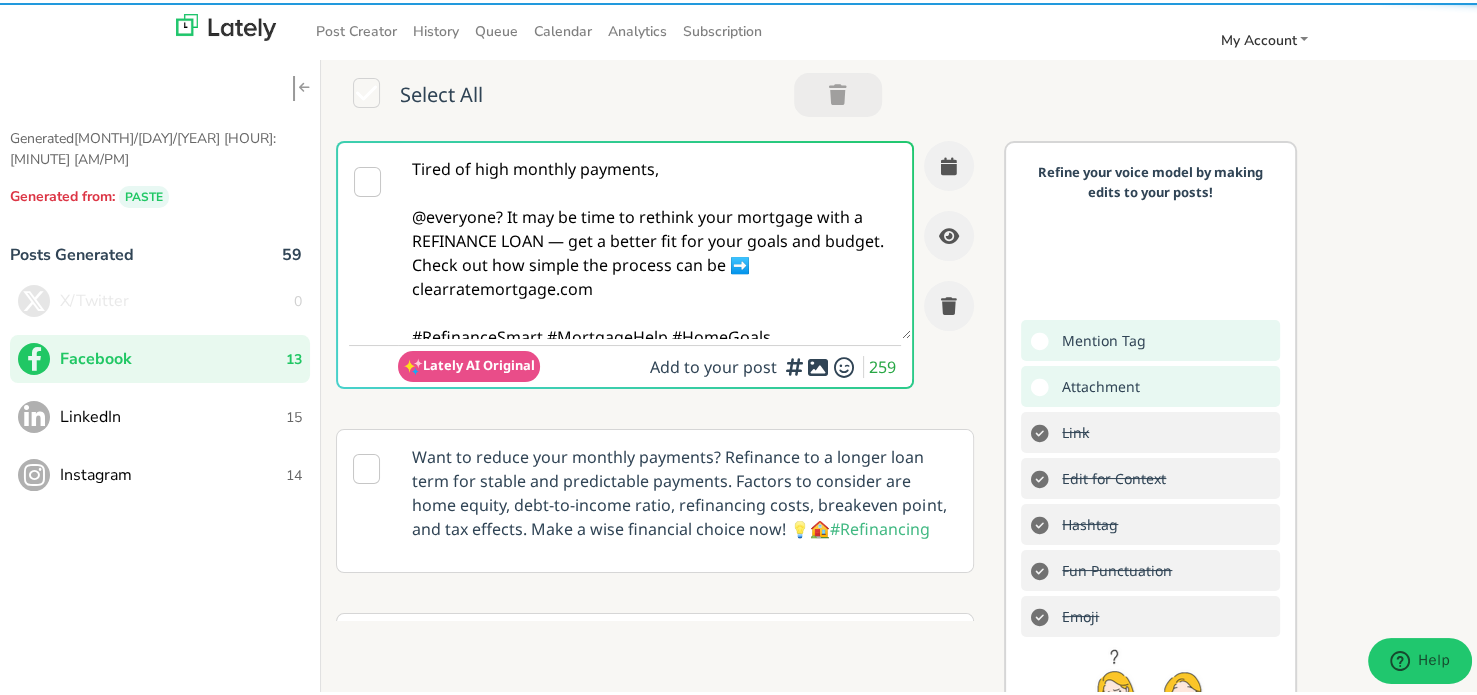click on "Tired of high monthly payments,
@everyone? It may be time to rethink your mortgage with a REFINANCE LOAN — get a better fit for your goals and budget.
Check out how simple the process can be ➡️ clearratemortgage.com
#RefinanceSmart #MortgageHelp #HomeGoals" at bounding box center [654, 238] 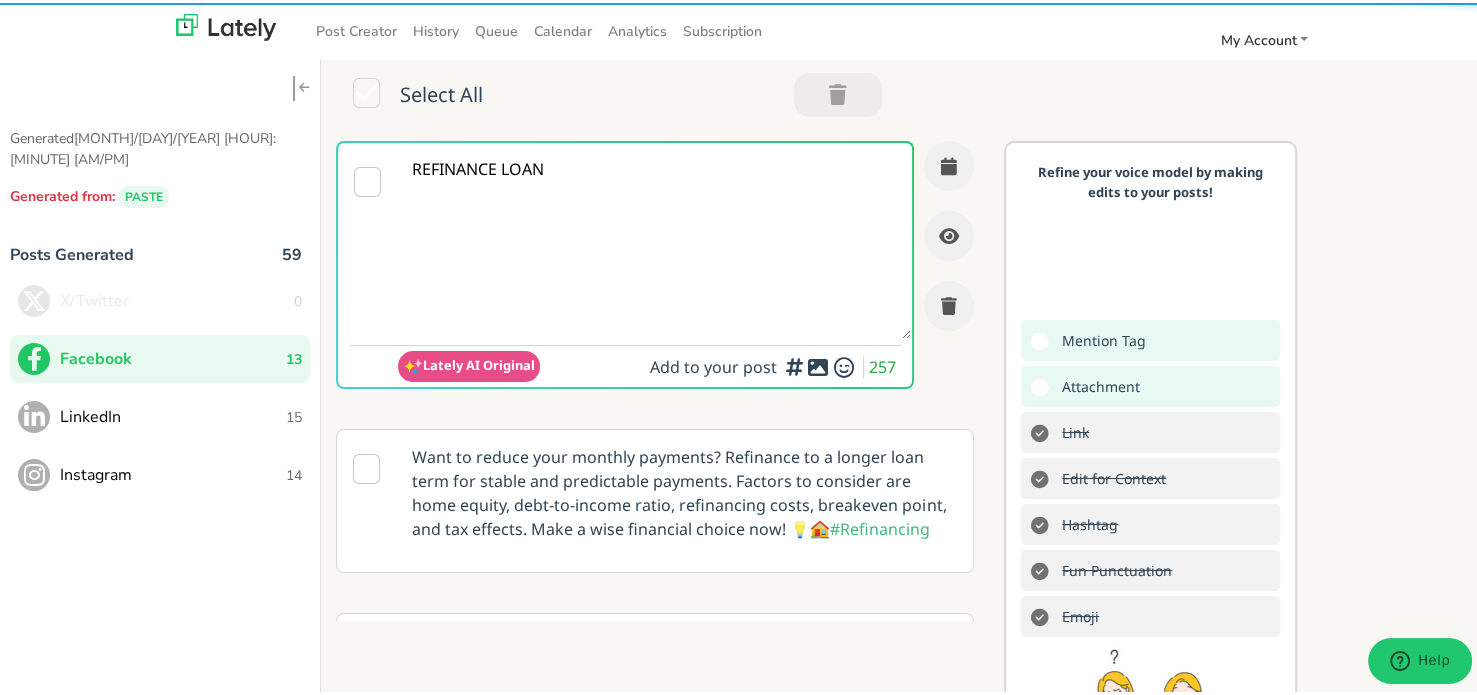click on "REFINANCE LOAN" at bounding box center (654, 238) 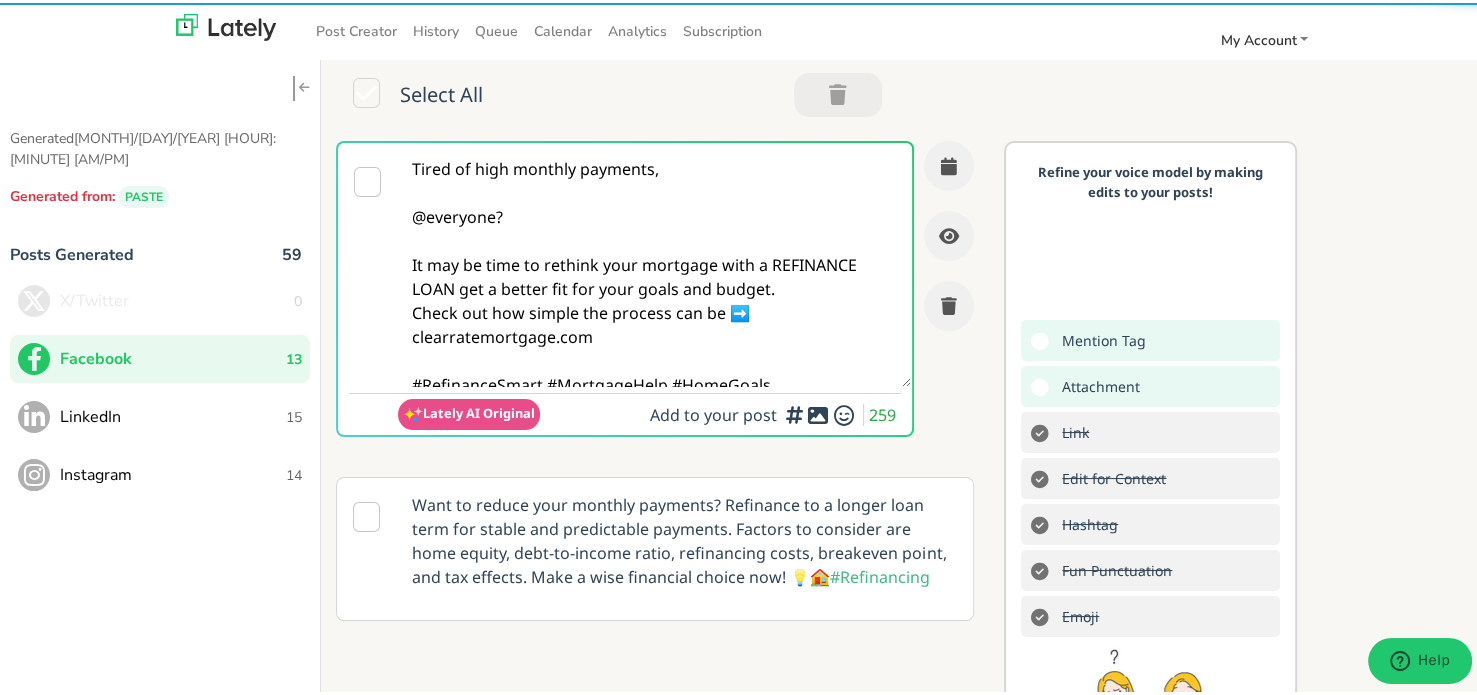 click on "Tired of high monthly payments,
@everyone?
It may be time to rethink your mortgage with a REFINANCE LOAN get a better fit for your goals and budget.
Check out how simple the process can be ➡️ clearratemortgage.com
#RefinanceSmart #MortgageHelp #HomeGoals" at bounding box center [654, 262] 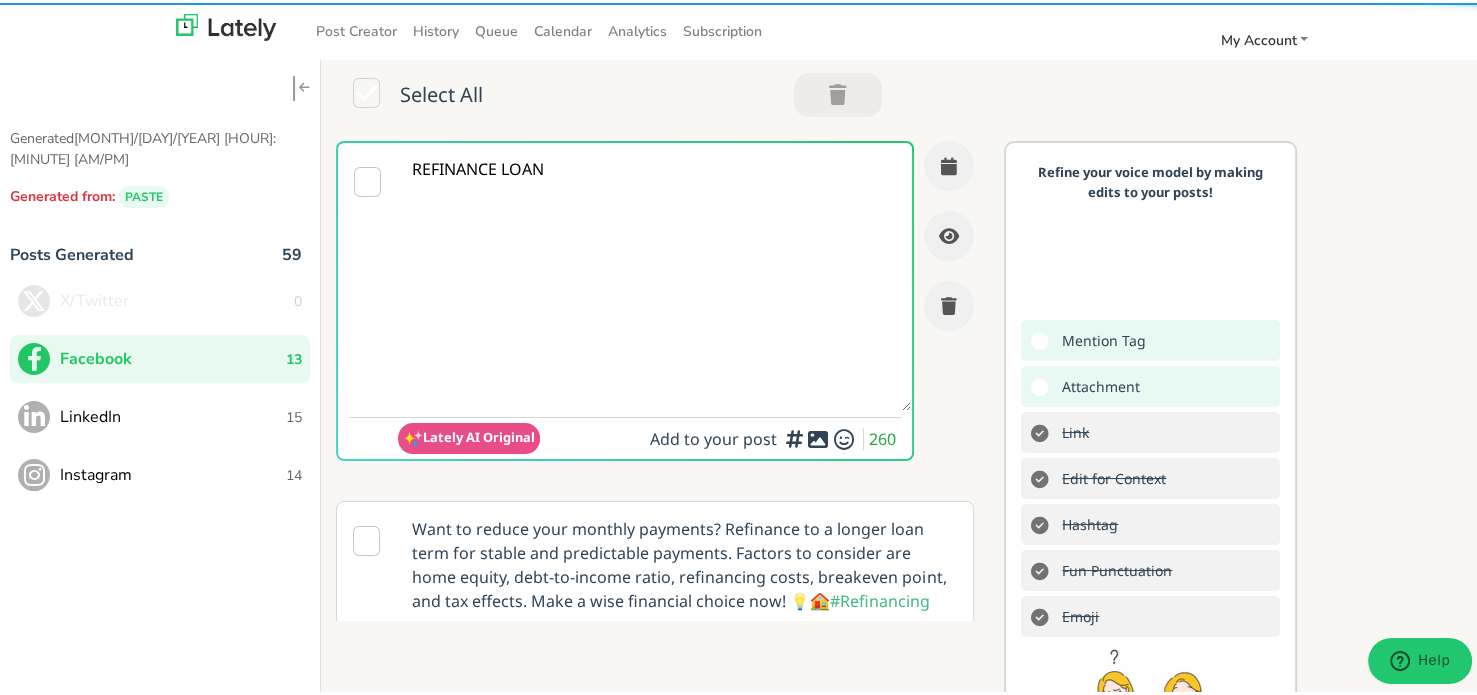 click on "REFINANCE LOAN" at bounding box center (654, 274) 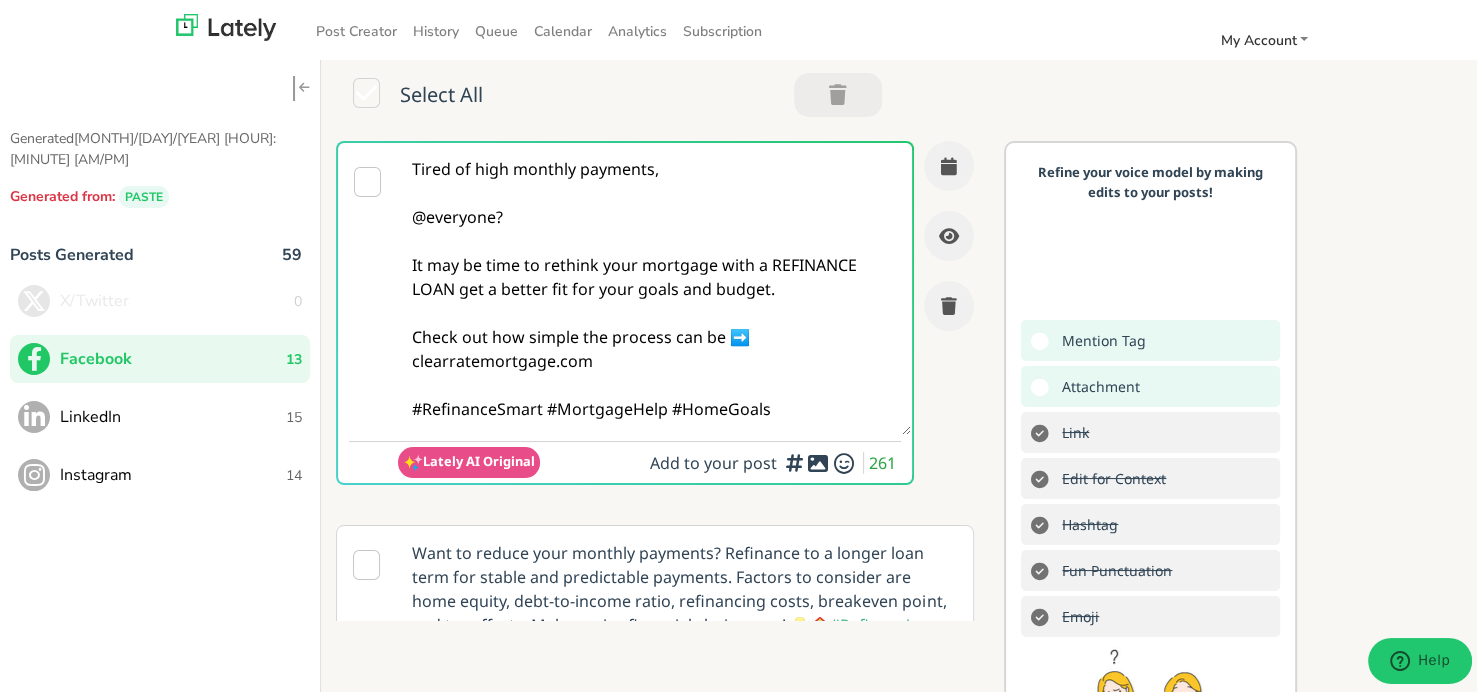 click on "Tired of high monthly payments,
@everyone?
It may be time to rethink your mortgage with a REFINANCE LOAN get a better fit for your goals and budget.
Check out how simple the process can be ➡️ clearratemortgage.com
#RefinanceSmart #MortgageHelp #HomeGoals" at bounding box center (654, 286) 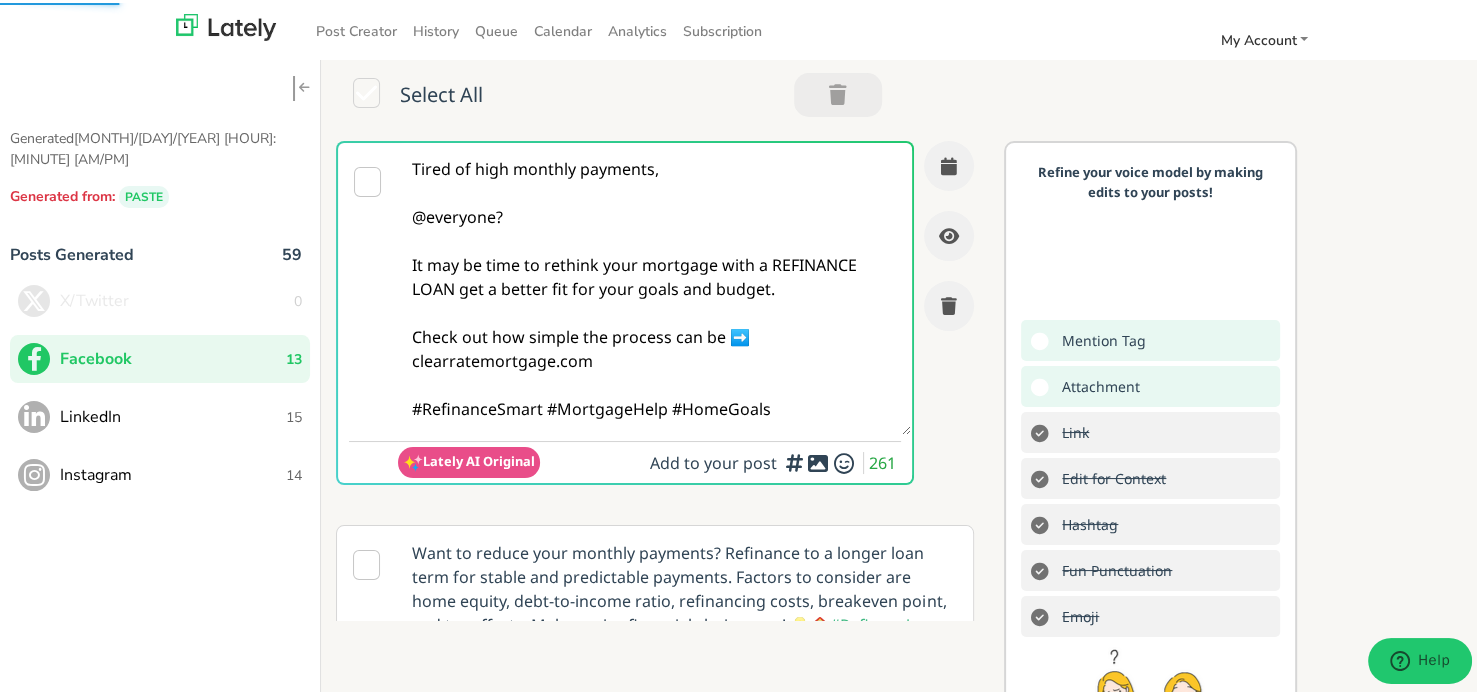 paste on "Follow Us On Our Social Media Platforms!
Facebook: https://www.facebook.com/clearratemortgage
LinkedIn: https://www.linkedin.com/company/clear-rate-mortgage/posts/?feedView=all
Instagram: https://www.instagram.com/clear.rate.mortgage/" 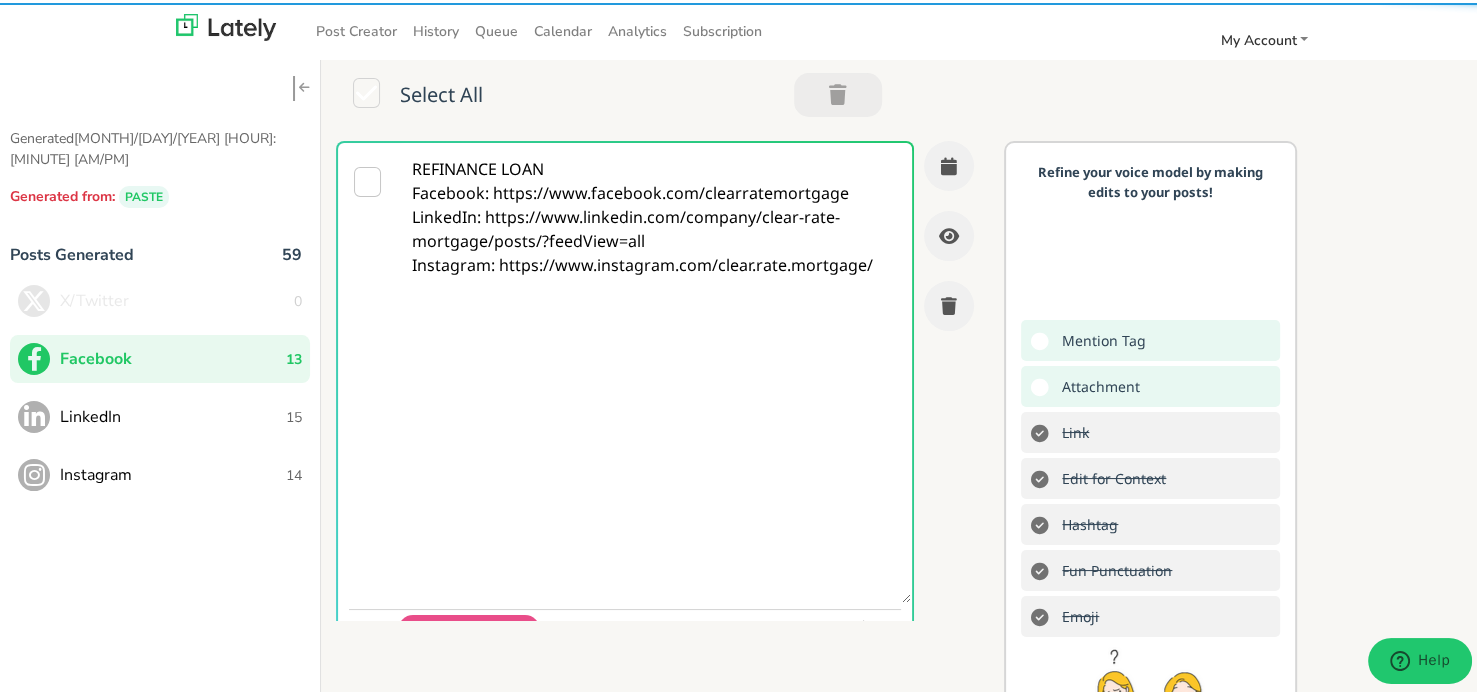 type on "REFINANCE LOAN
Facebook: https://www.facebook.com/clearratemortgage
LinkedIn: https://www.linkedin.com/company/clear-rate-mortgage/posts/?feedView=all
Instagram: https://www.instagram.com/clear.rate.mortgage/" 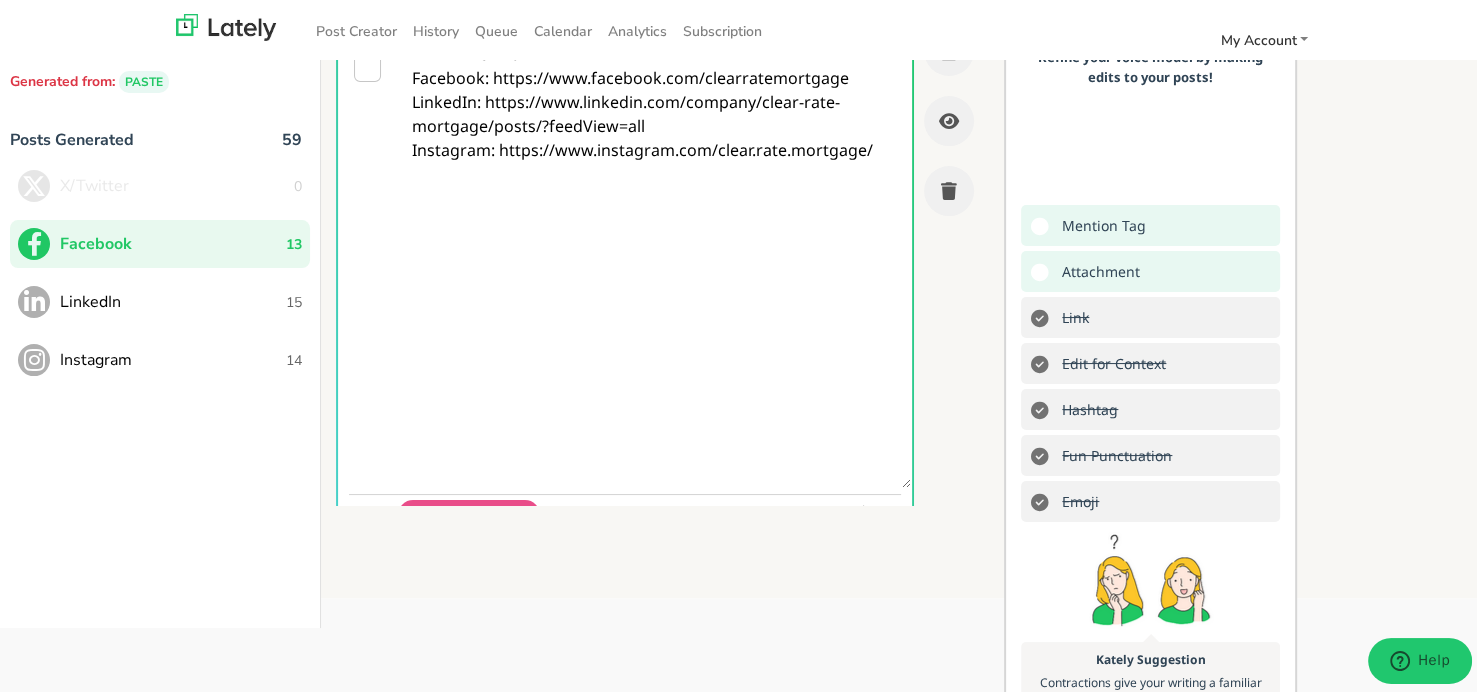 scroll, scrollTop: 250, scrollLeft: 0, axis: vertical 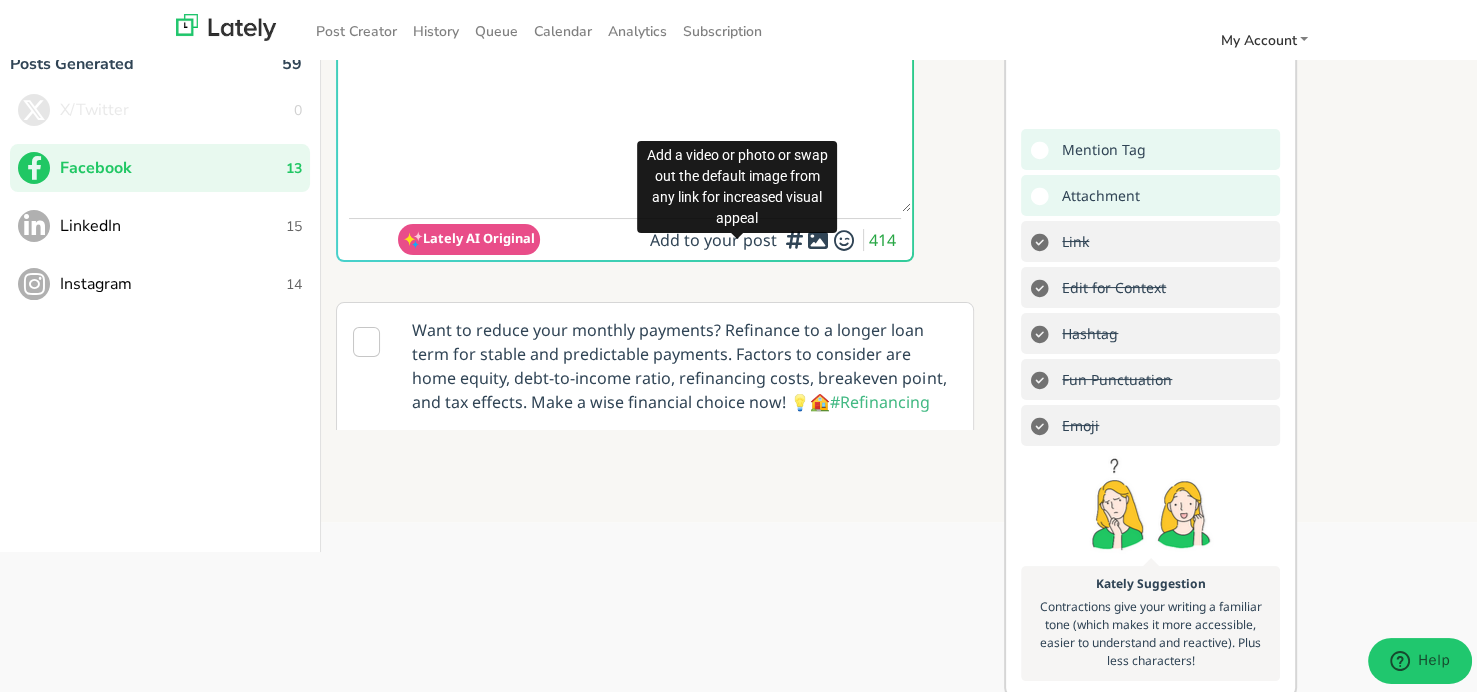 click at bounding box center [737, 233] 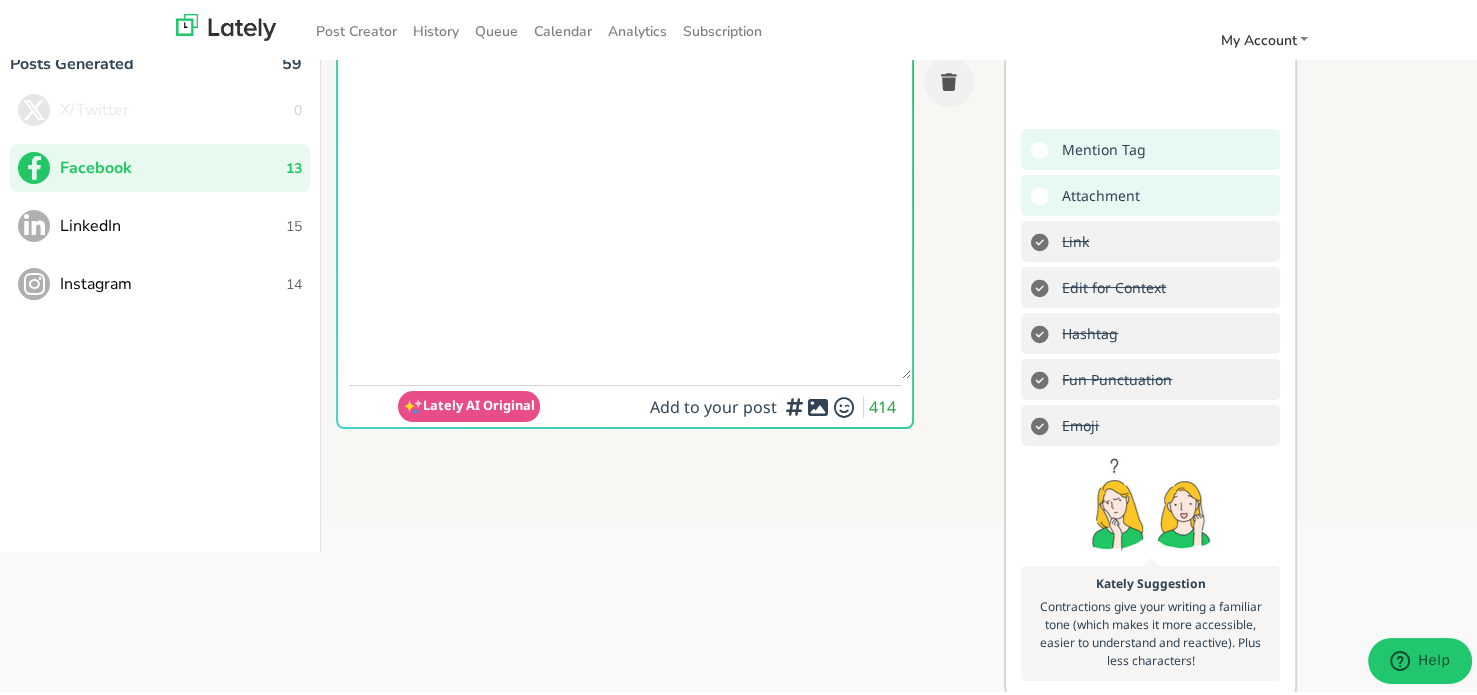 scroll, scrollTop: 0, scrollLeft: 0, axis: both 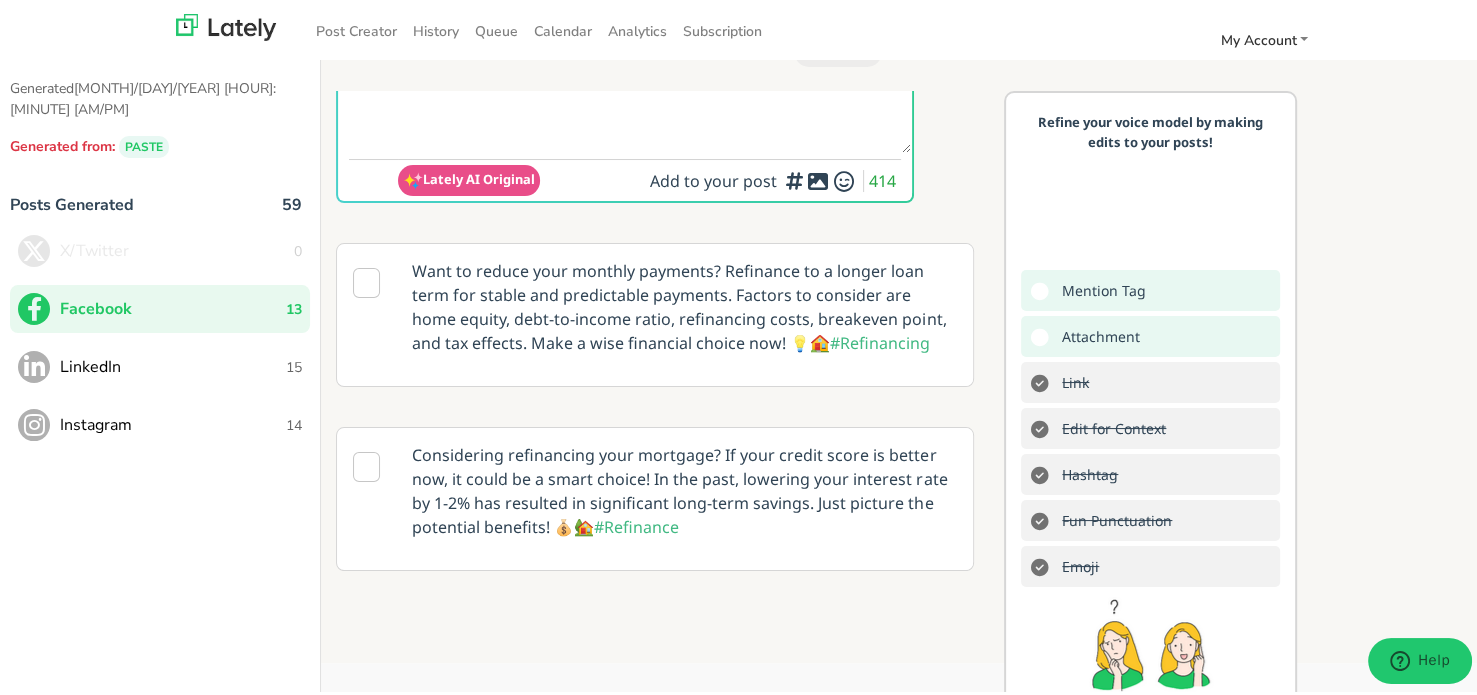 click at bounding box center (818, 178) 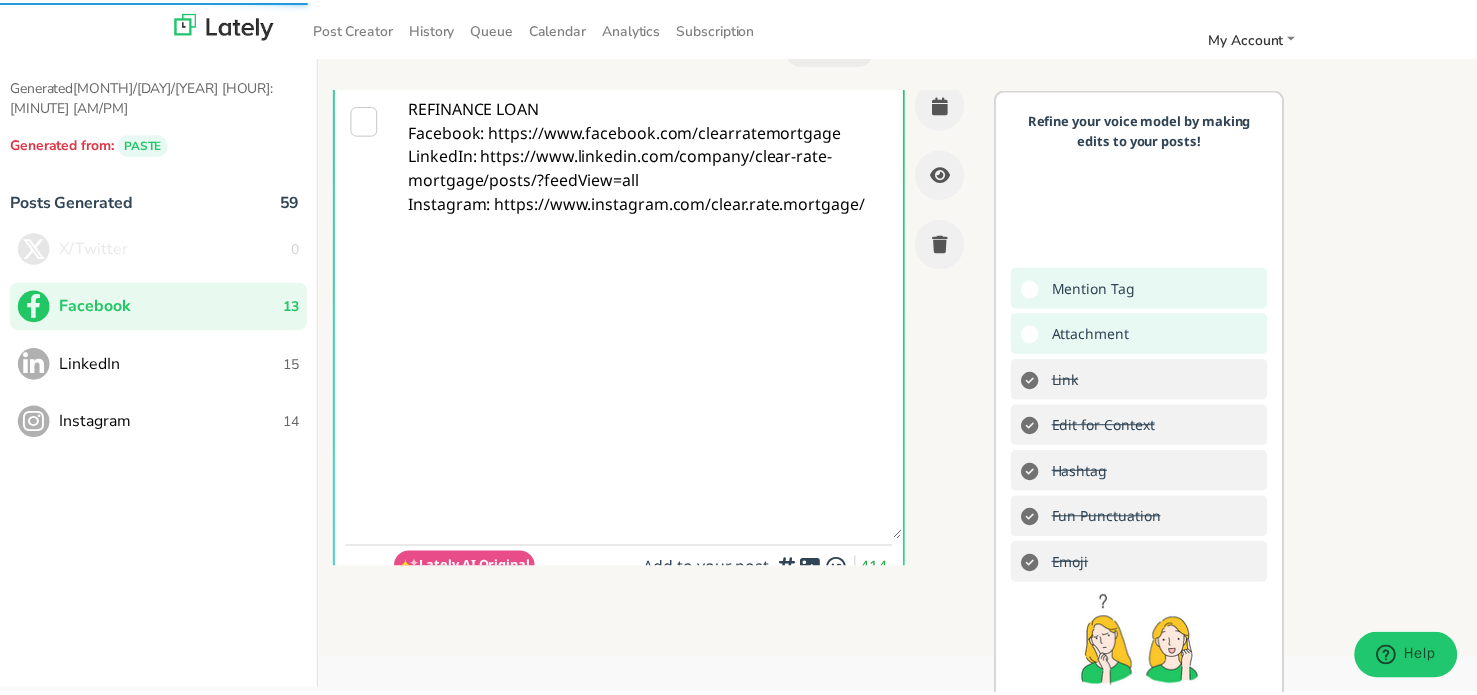scroll, scrollTop: 0, scrollLeft: 0, axis: both 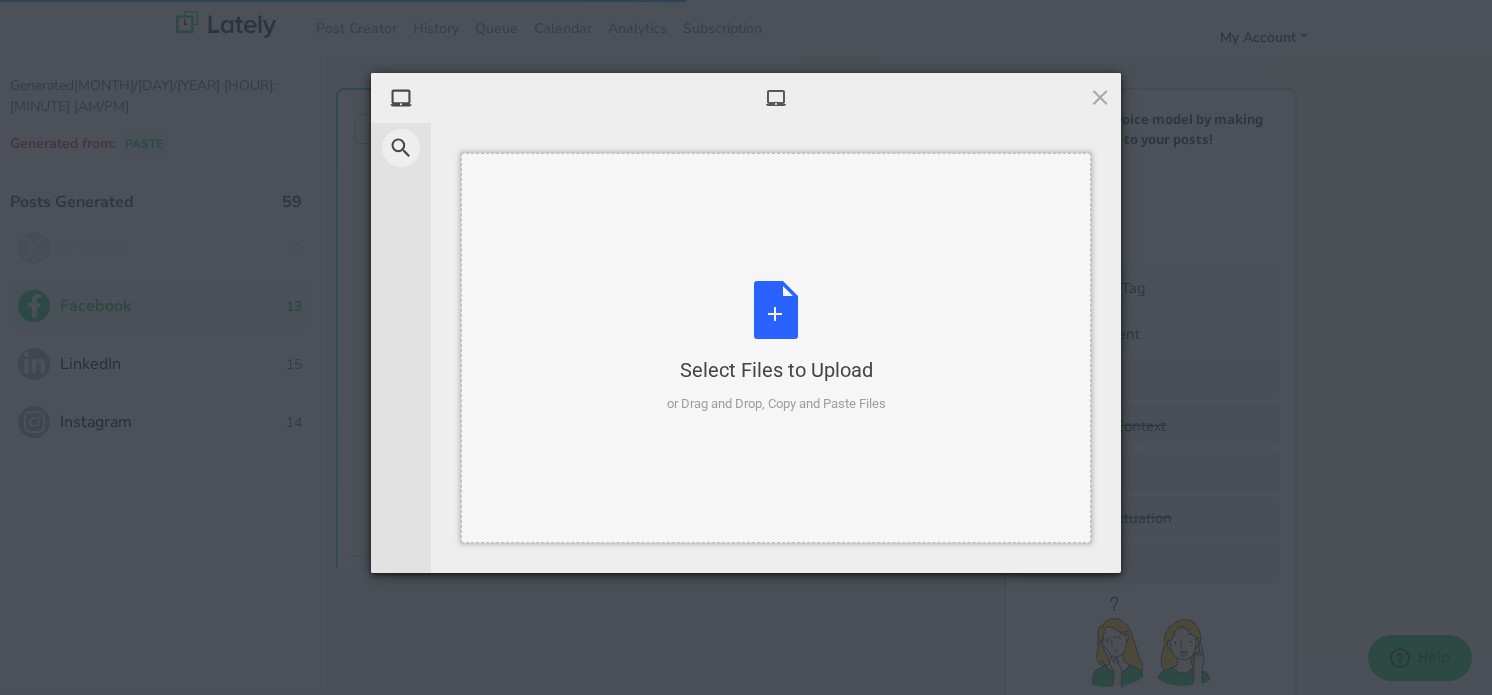 click on "Select Files to Upload
or Drag and Drop, Copy and Paste Files" at bounding box center [776, 347] 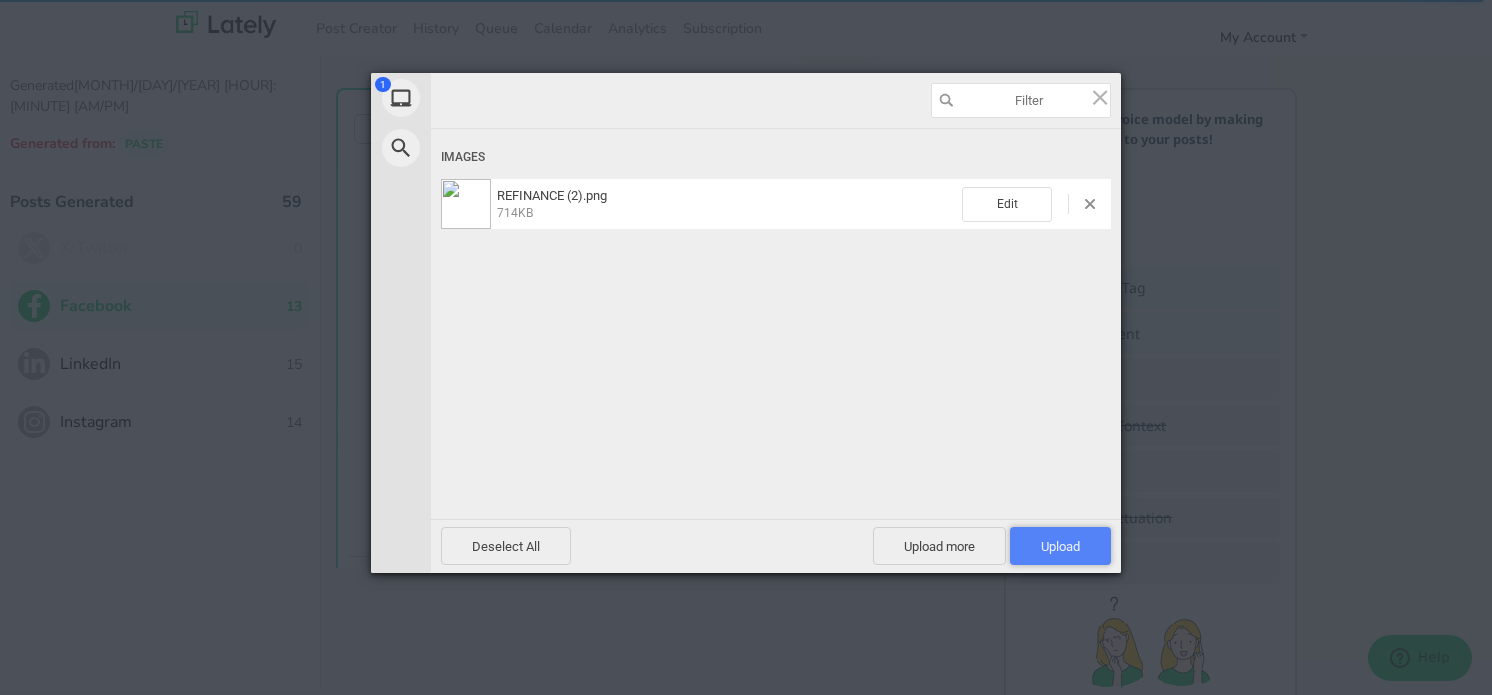 click on "Upload
1" at bounding box center (1060, 546) 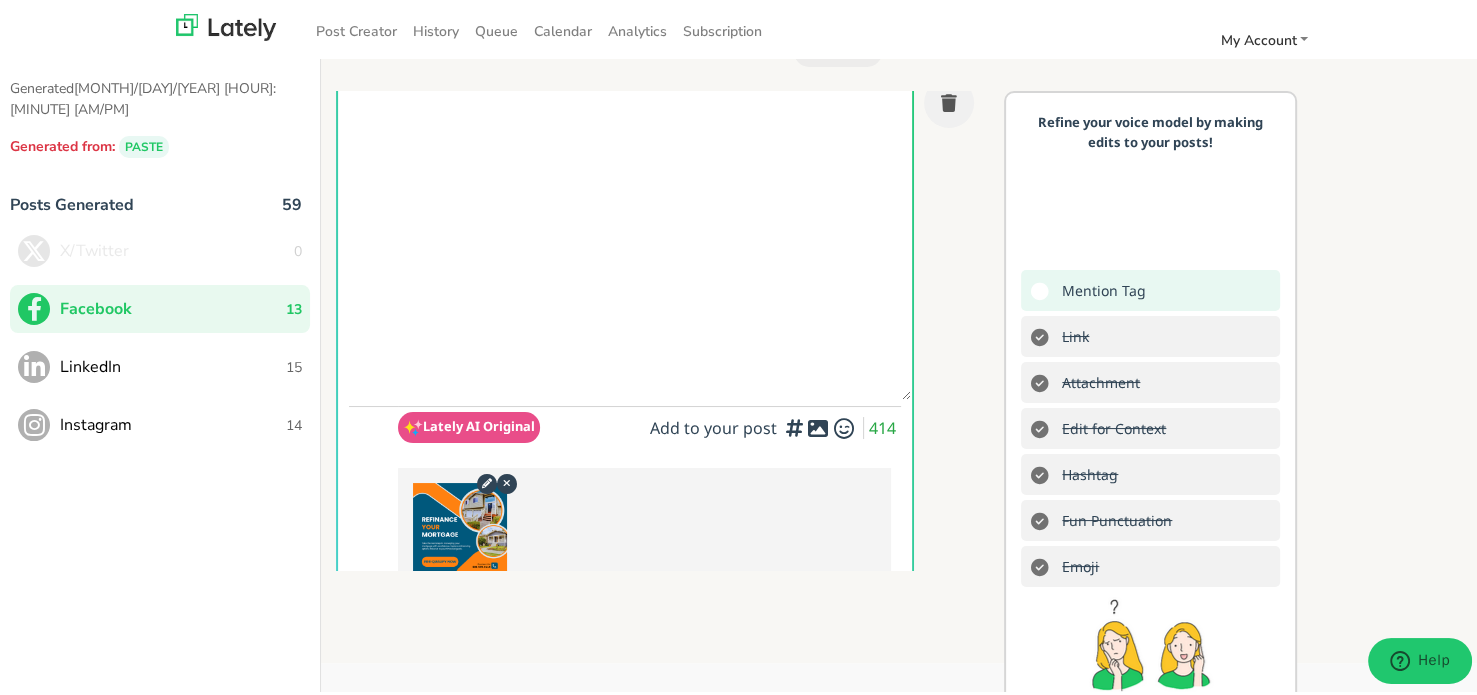 scroll, scrollTop: 0, scrollLeft: 0, axis: both 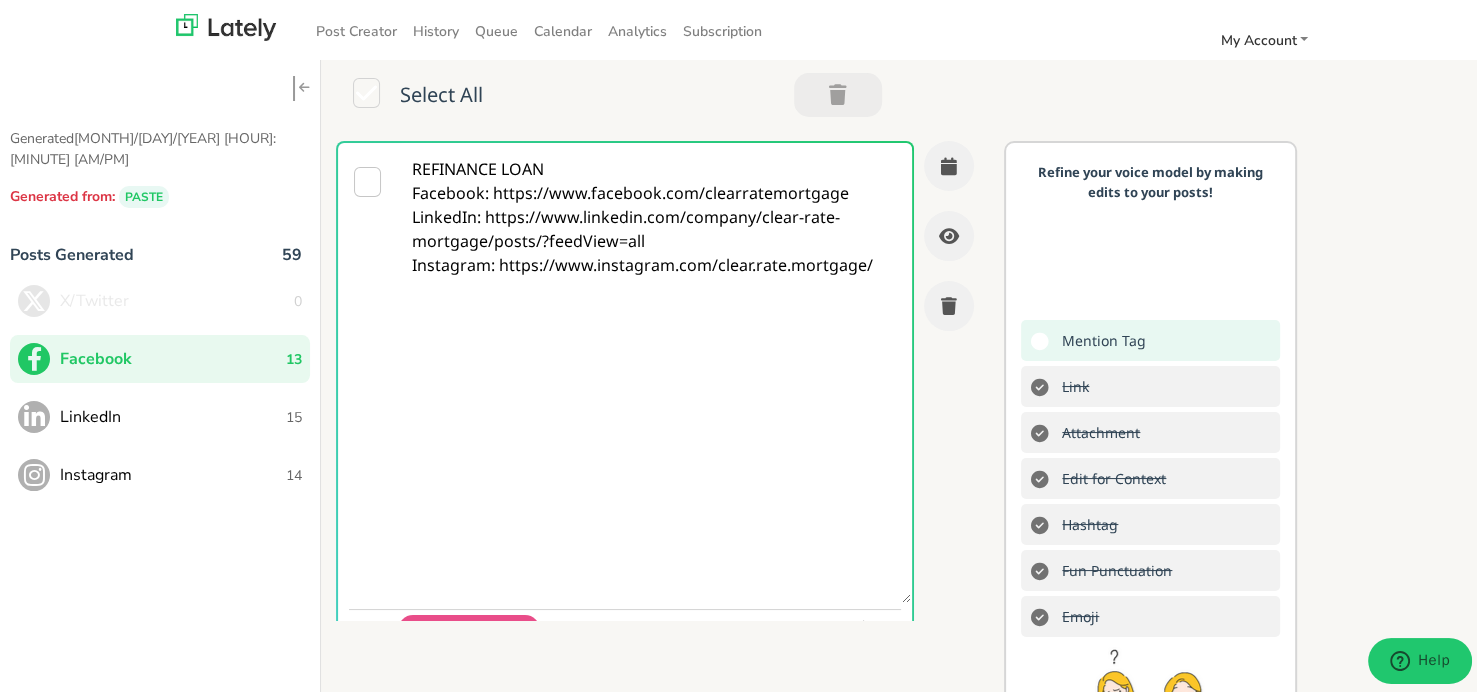 click on "REFINANCE LOAN
Facebook: https://www.facebook.com/clearratemortgage
LinkedIn: https://www.linkedin.com/company/clear-rate-mortgage/posts/?feedView=all
Instagram: https://www.instagram.com/clear.rate.mortgage/" at bounding box center [654, 370] 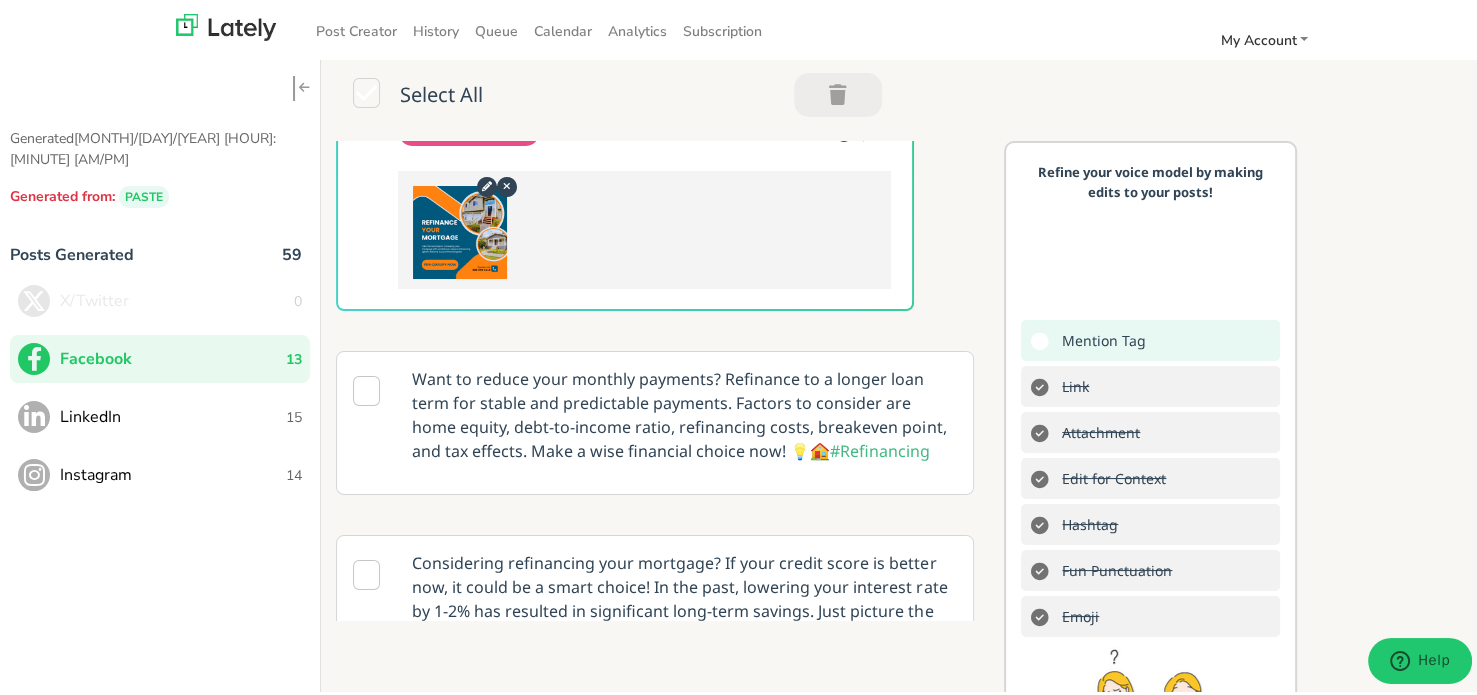 scroll, scrollTop: 0, scrollLeft: 0, axis: both 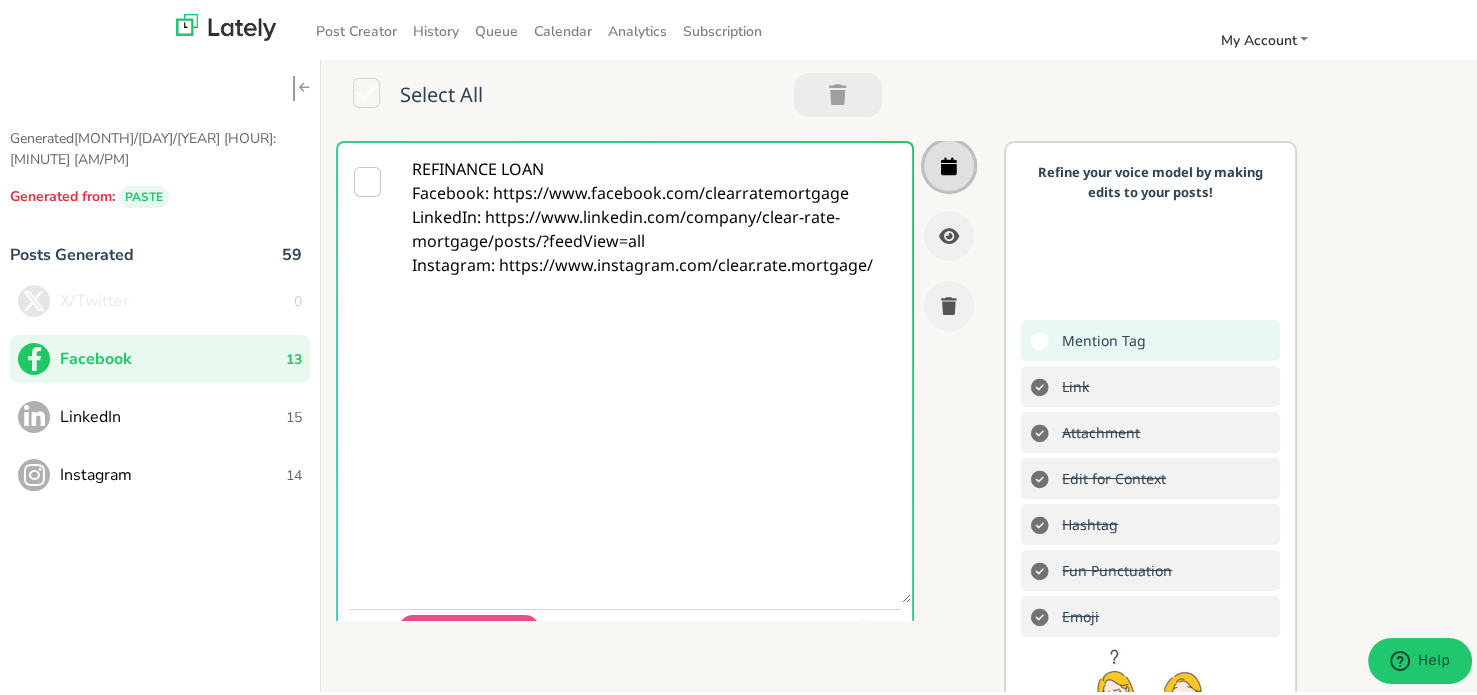 click at bounding box center [949, 163] 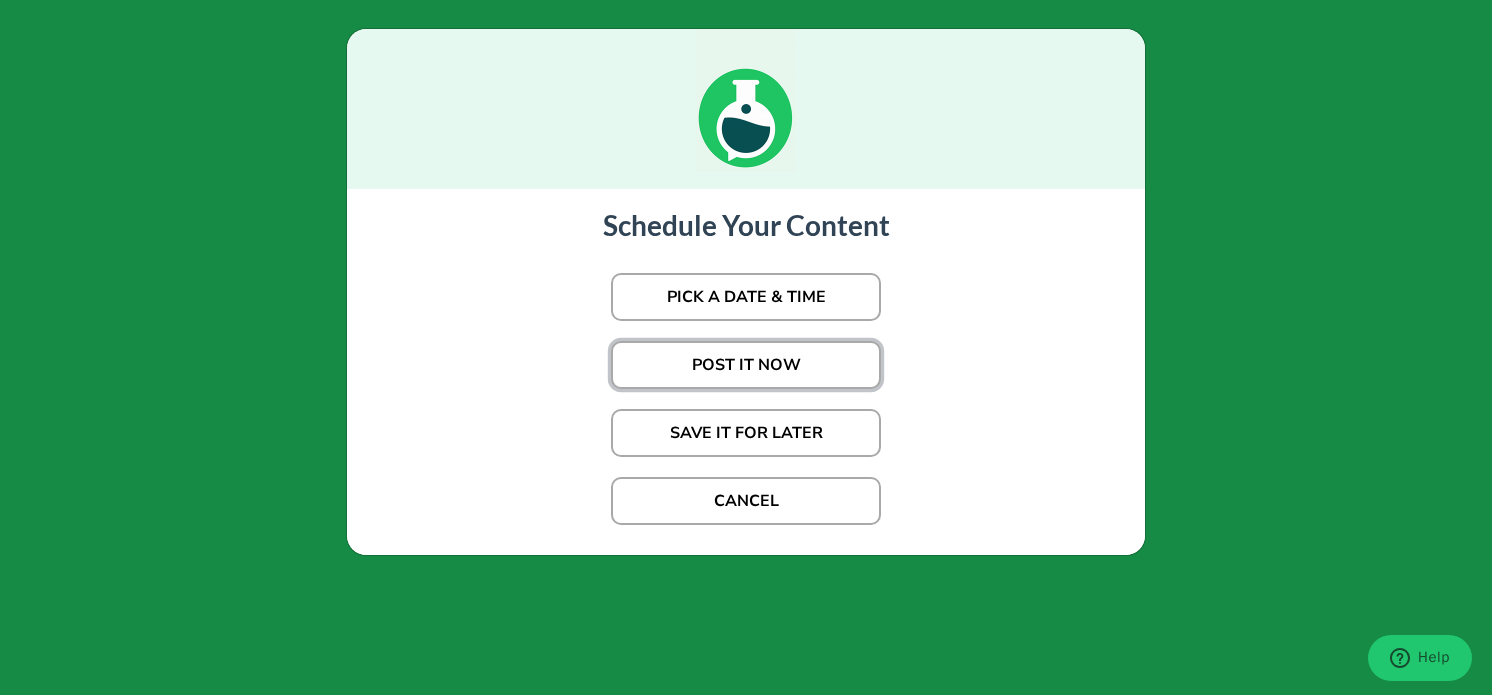 click on "POST IT NOW" at bounding box center (746, 365) 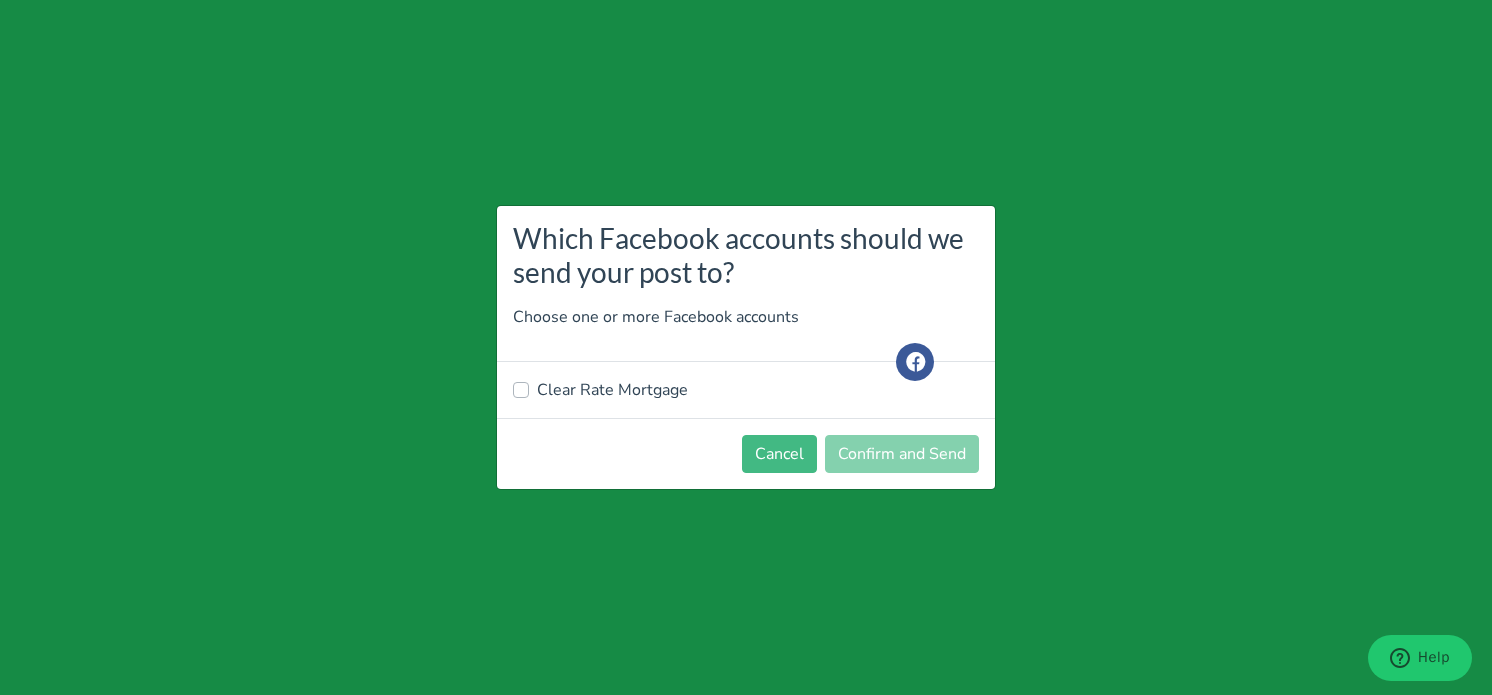 click on "Clear Rate Mortgage" at bounding box center (612, 390) 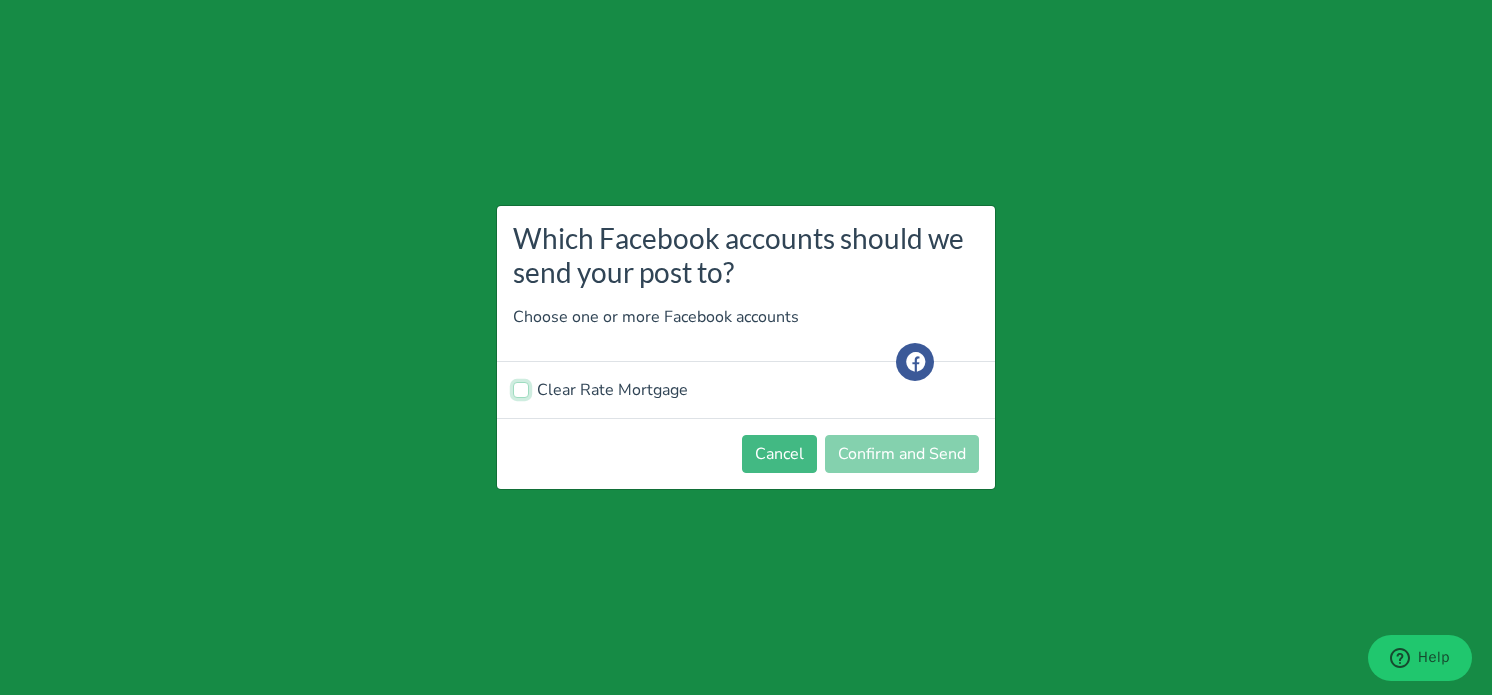 click on "Clear Rate Mortgage" at bounding box center (521, 388) 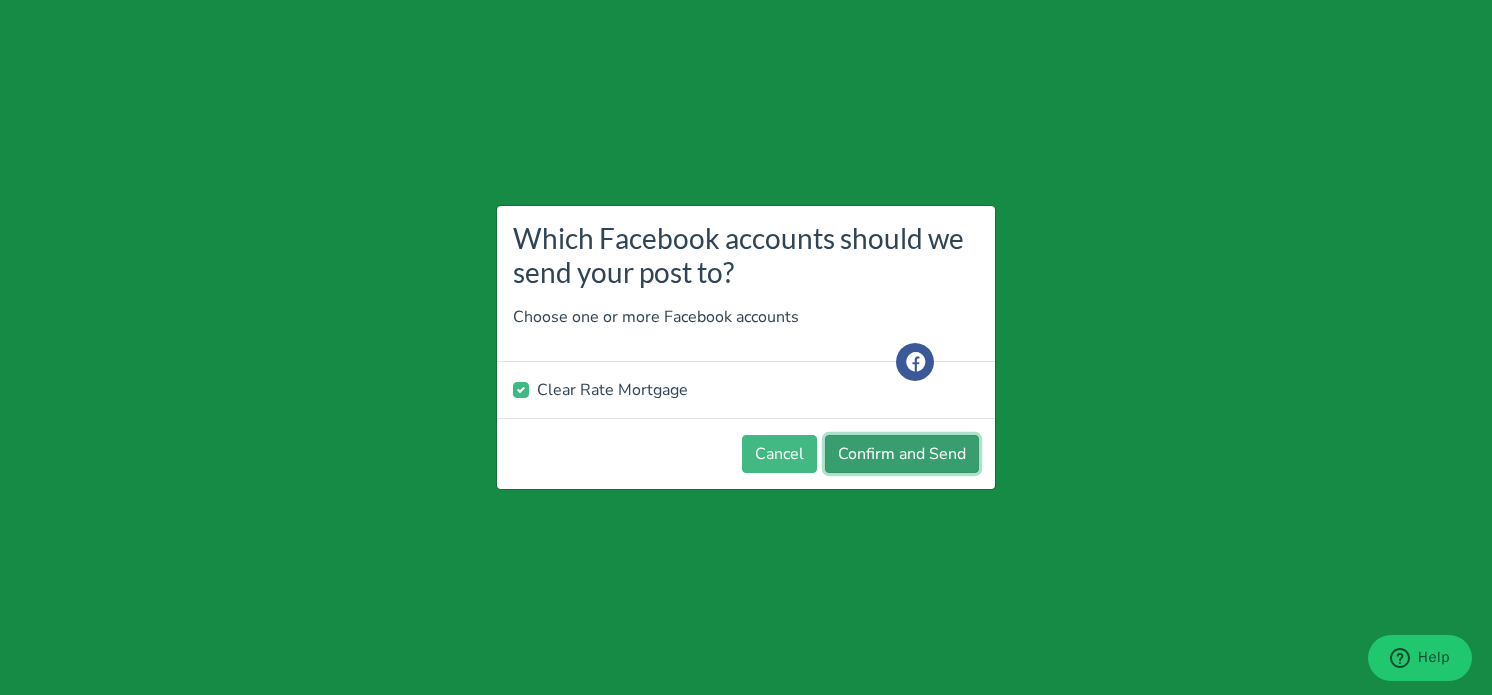 click on "Confirm and Send" at bounding box center (902, 454) 